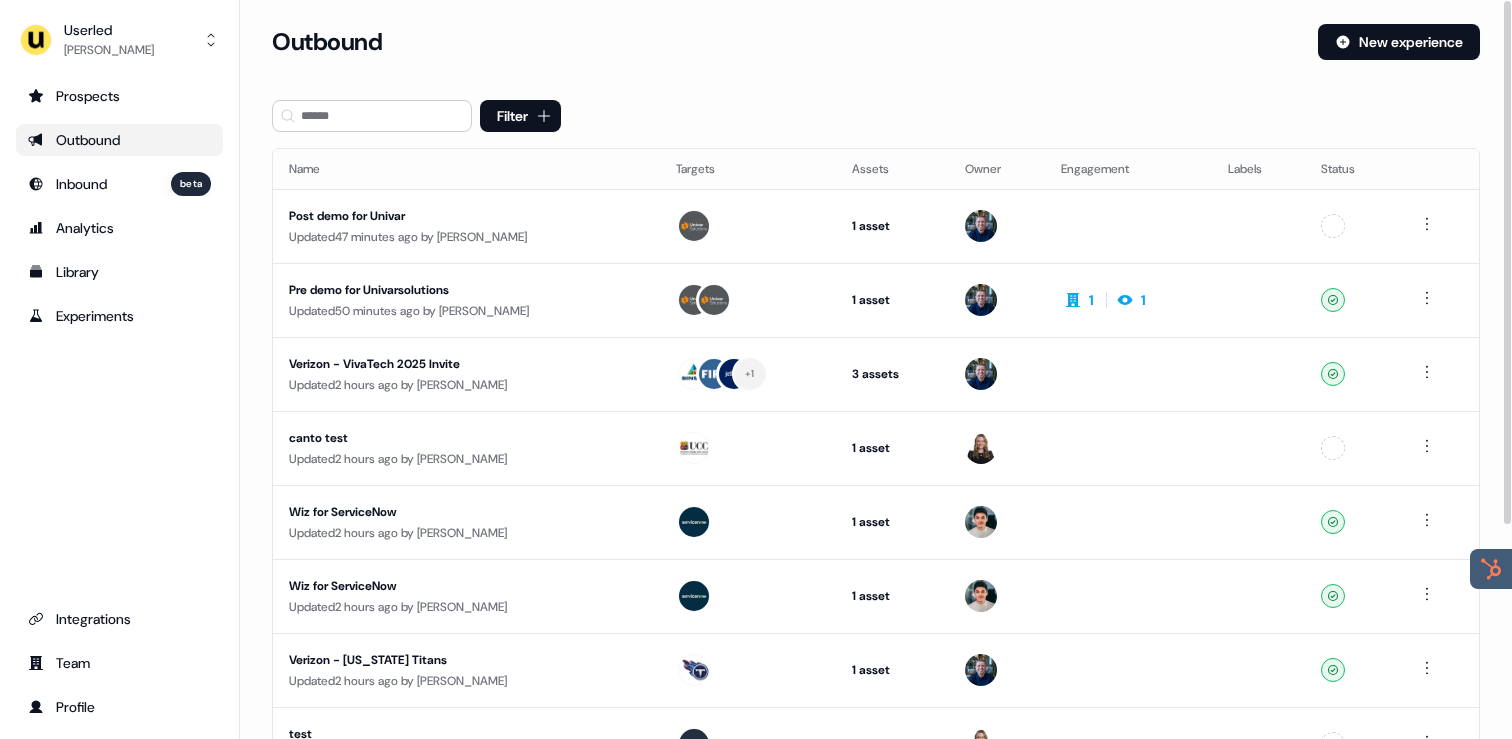 scroll, scrollTop: 0, scrollLeft: 0, axis: both 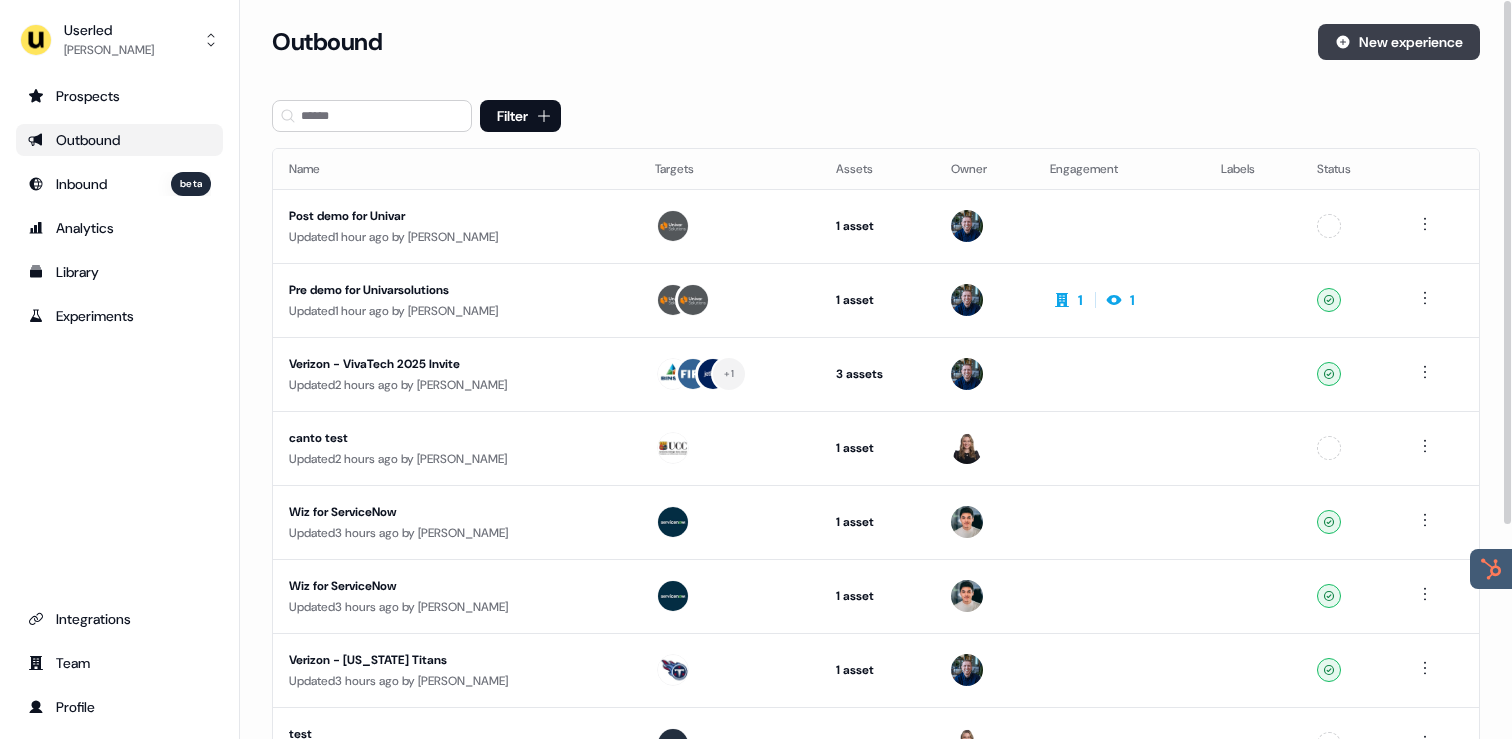 click on "New experience" at bounding box center [1399, 42] 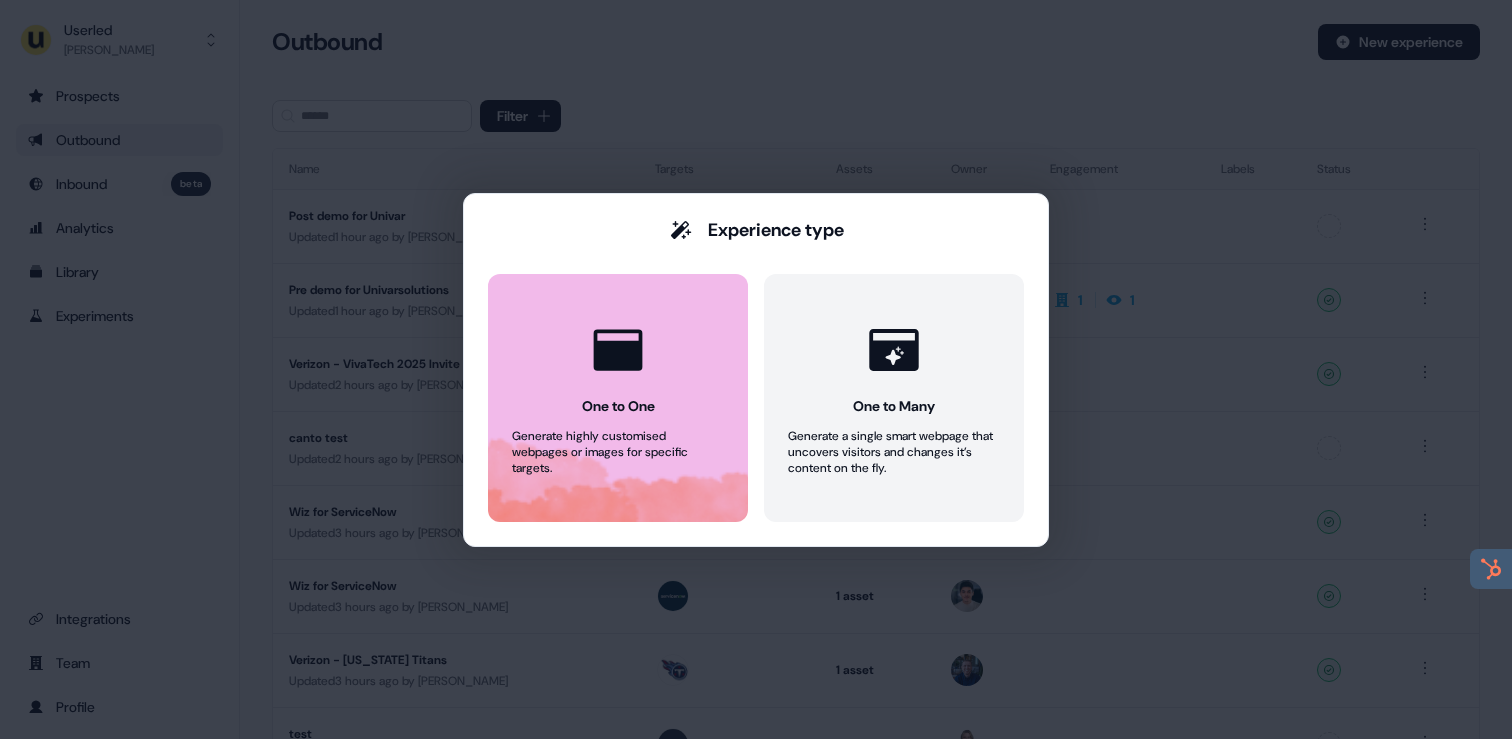 click 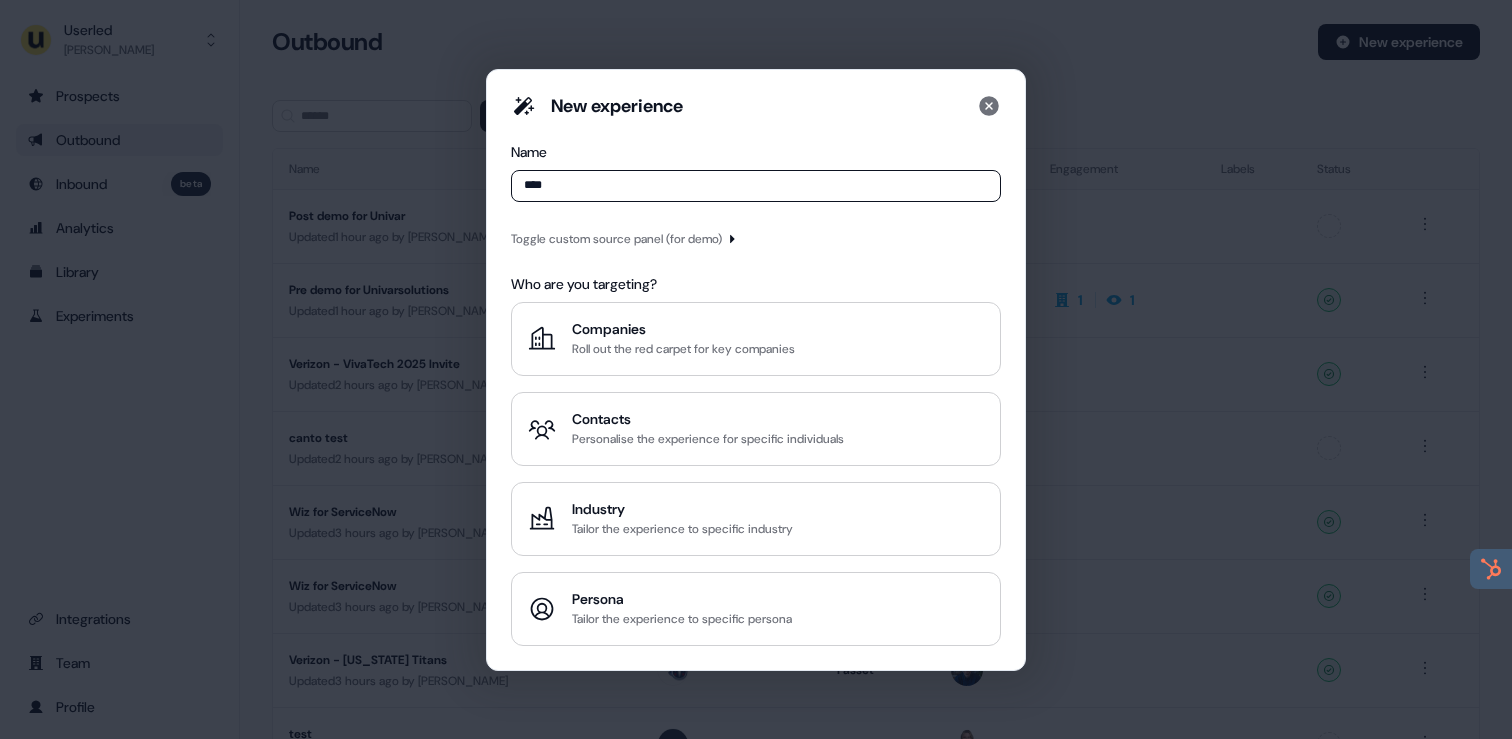 type on "****" 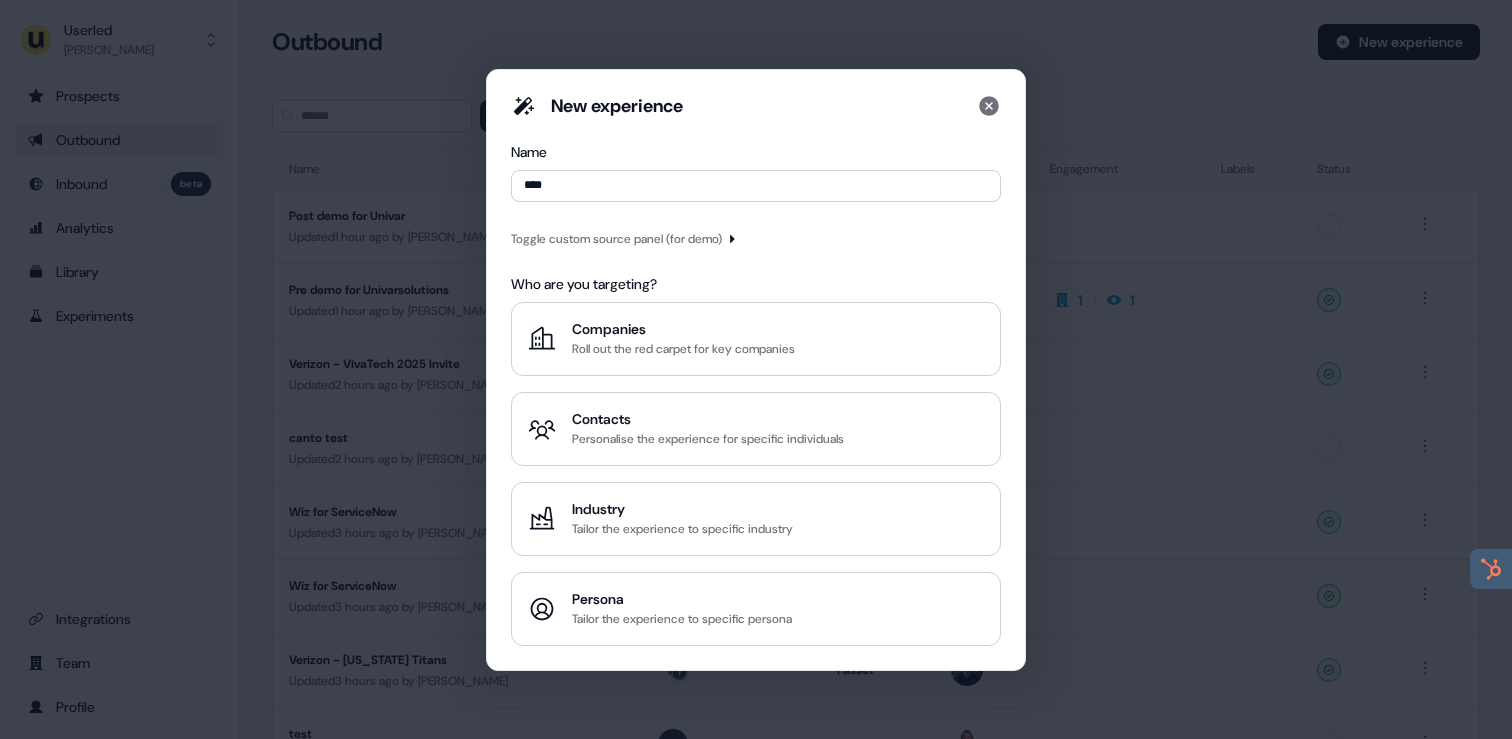 click on "Toggle custom source panel (for demo)" at bounding box center (616, 239) 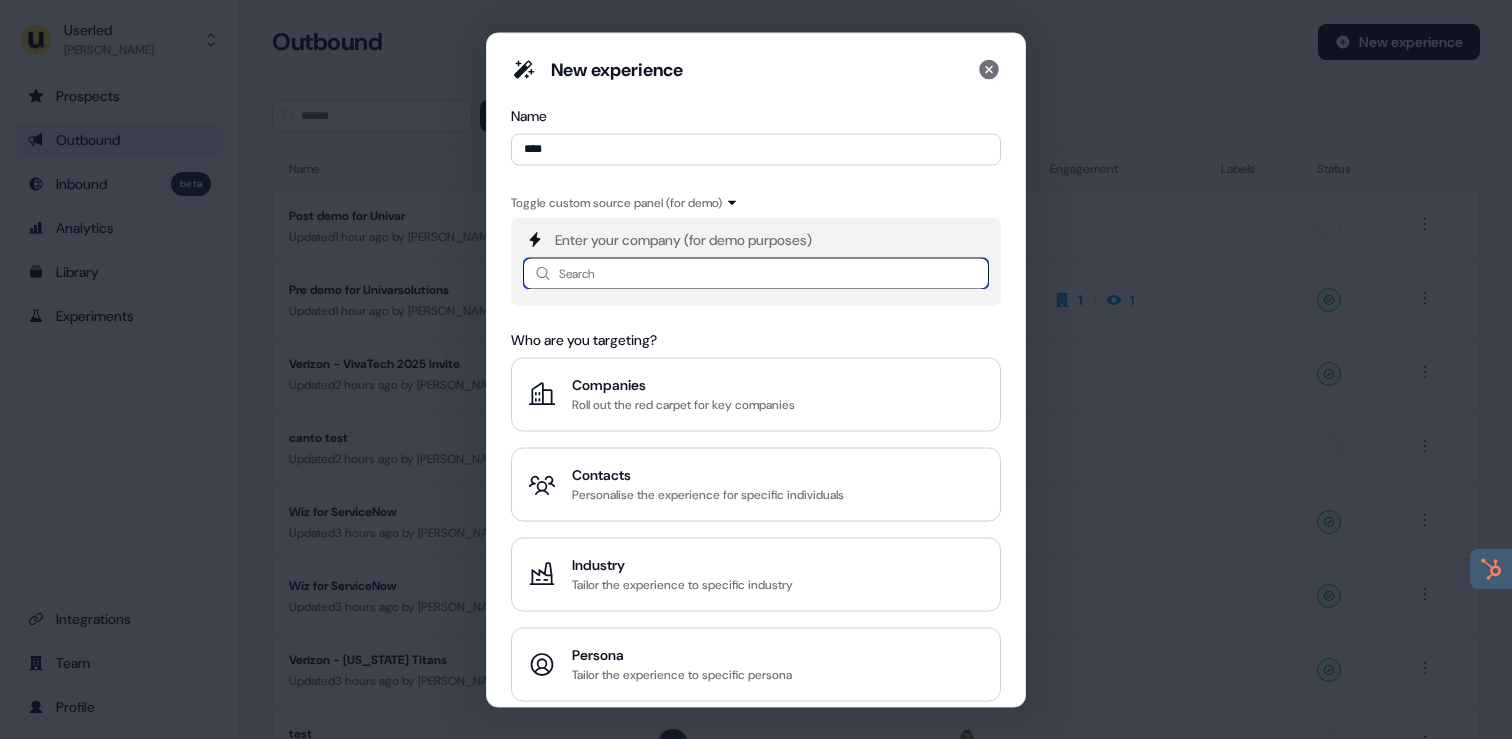 click at bounding box center (756, 273) 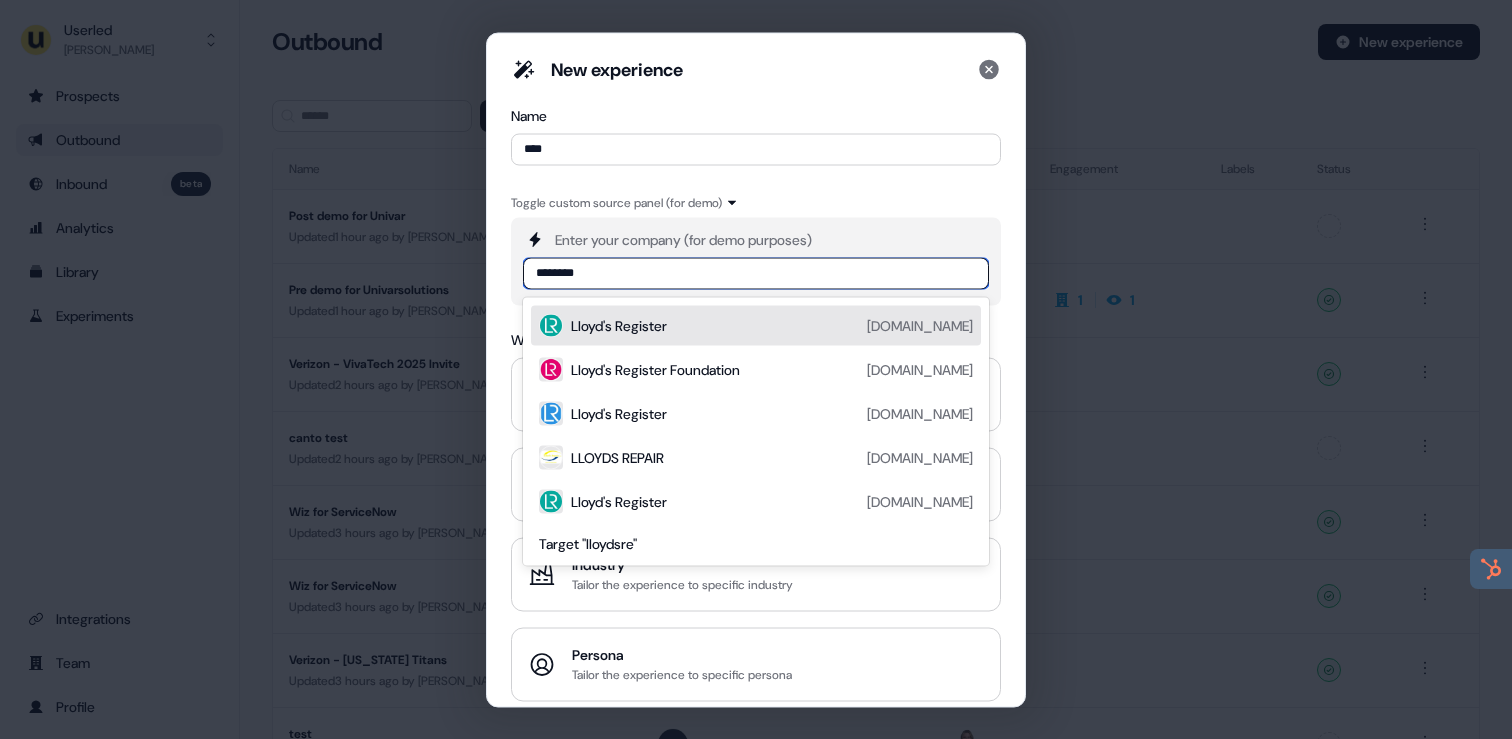 type on "*********" 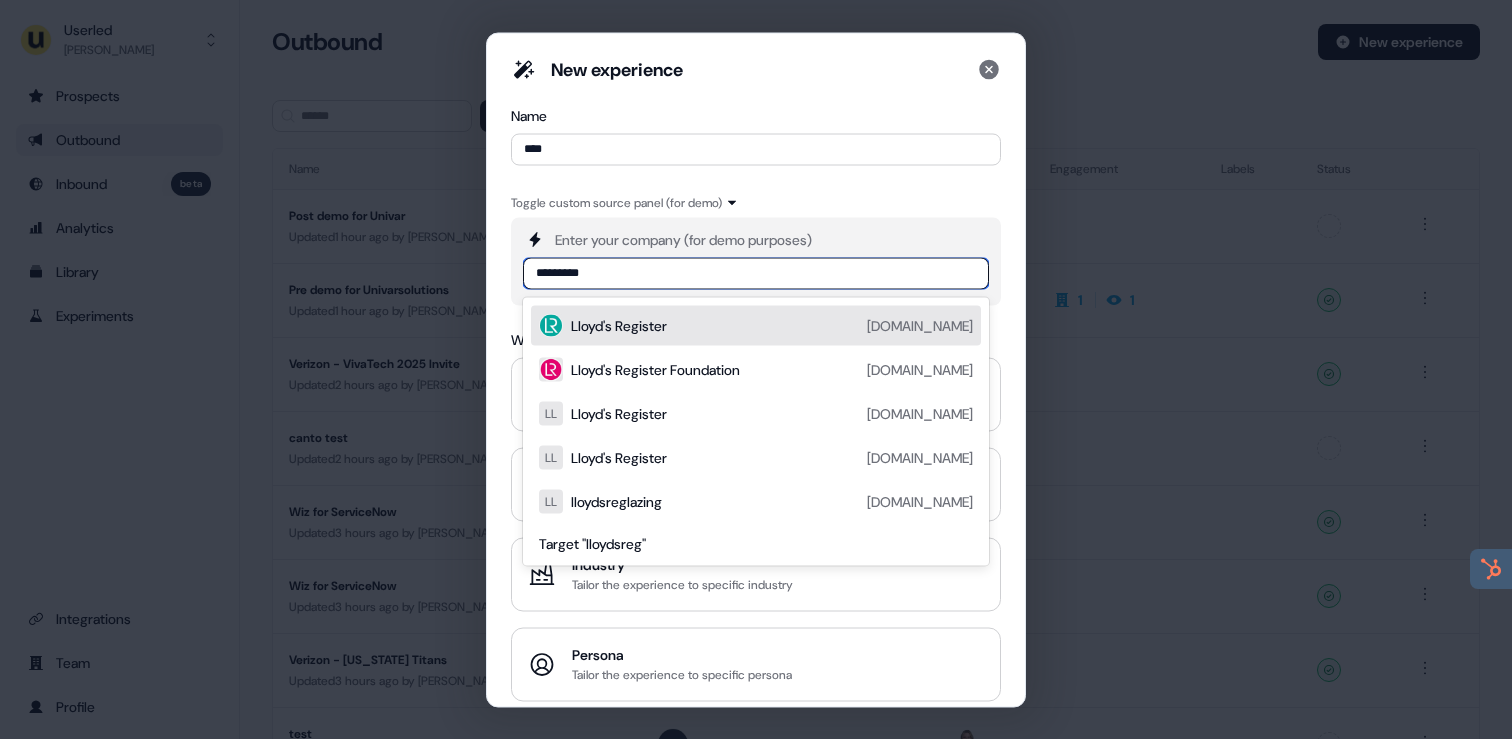 click on "Lloyd's Register" at bounding box center (619, 325) 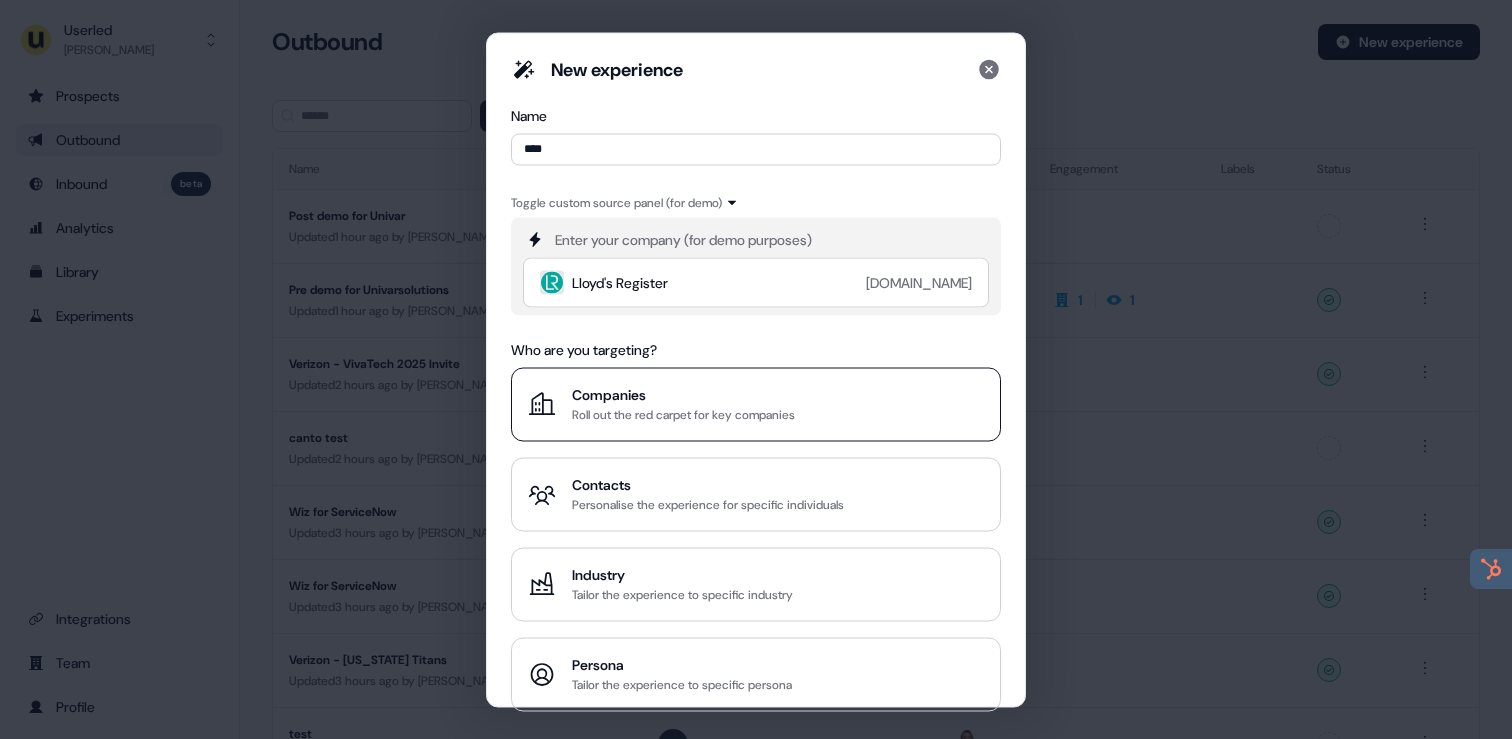 click on "Roll out the red carpet for key companies" at bounding box center (683, 414) 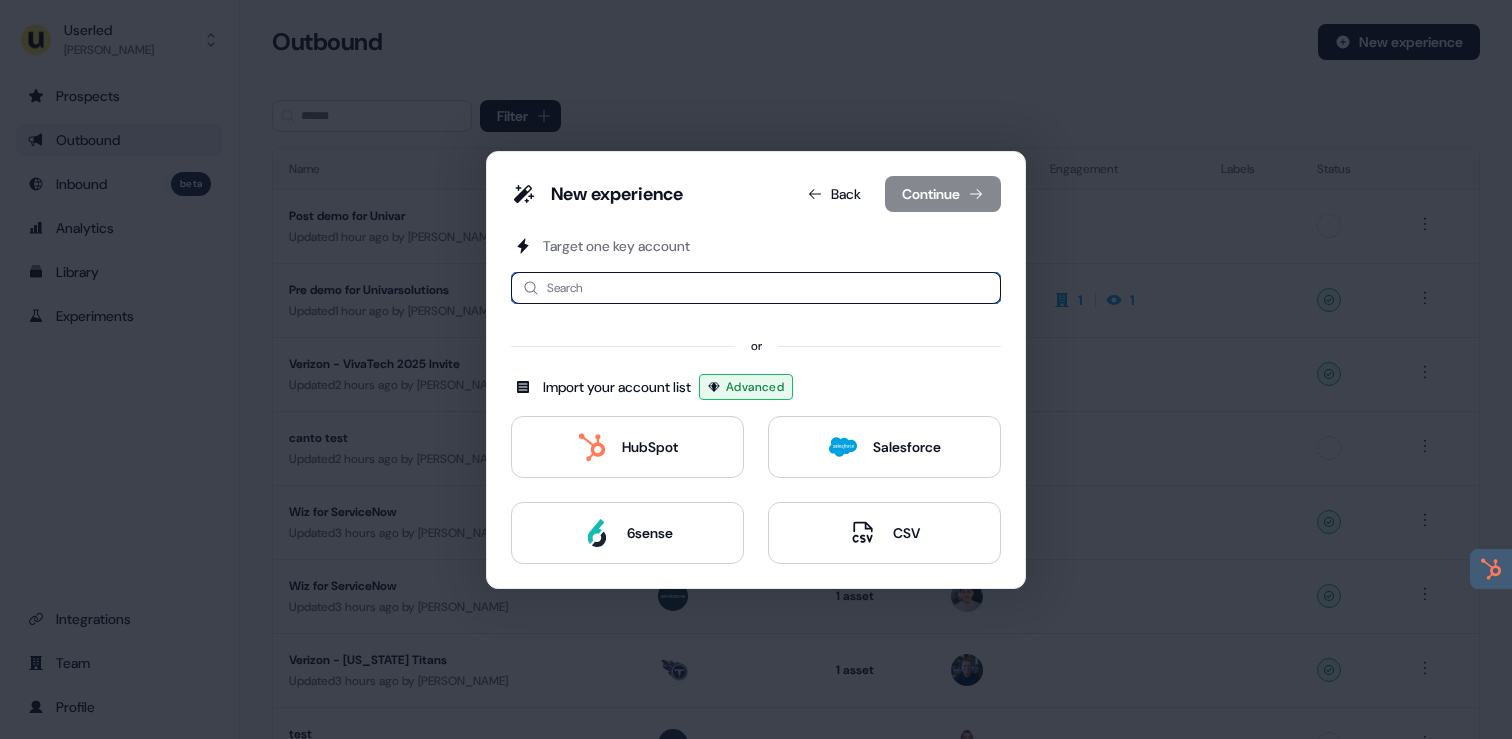 click at bounding box center (756, 288) 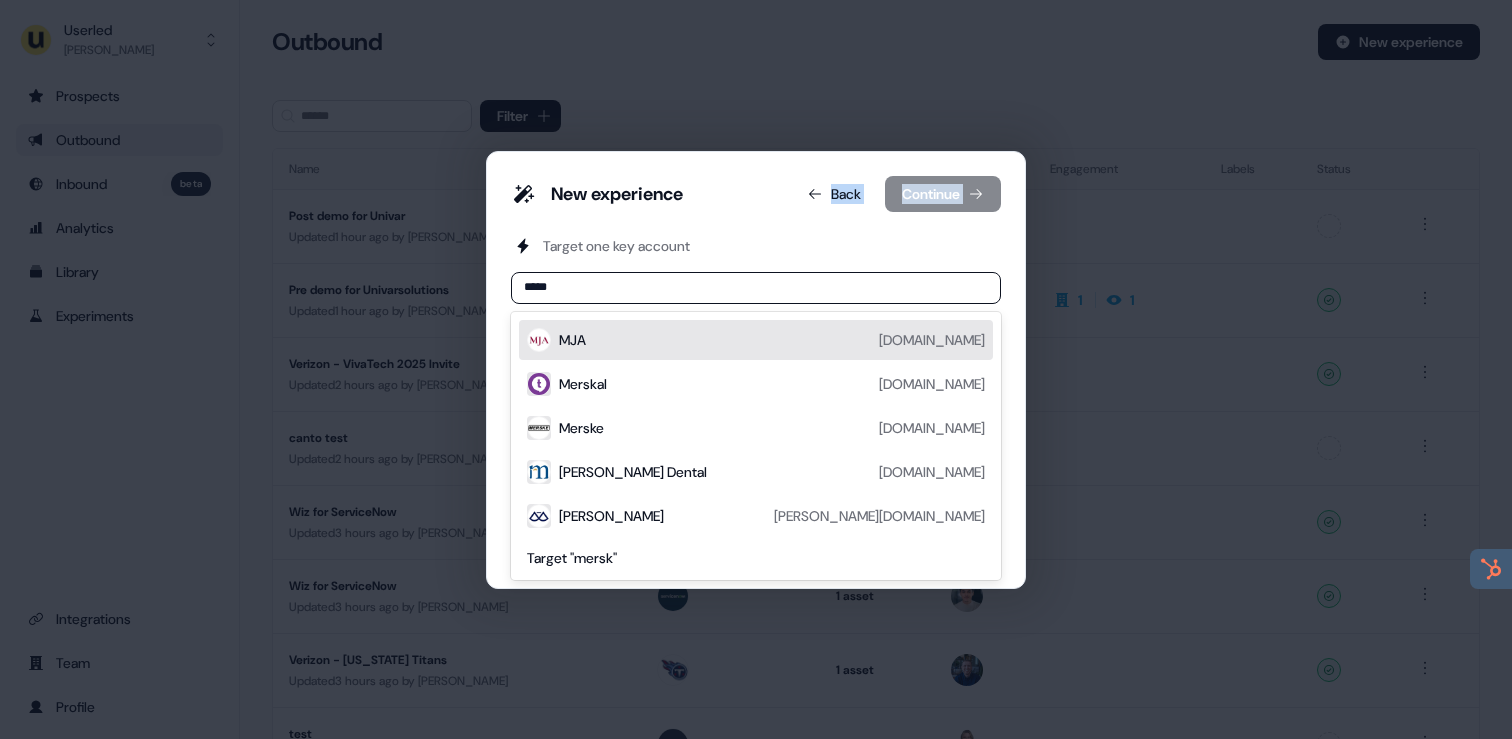 click on "New experience Back Continue Target one key account ***** MJA merskyjaffe.com Merskal merskal.se Merske merske.com Merski Dental besteriedentist.com Merski merski.pl Target " mersk " or Import your account list Advanced HubSpot Salesforce 6sense CSV" at bounding box center (756, 370) 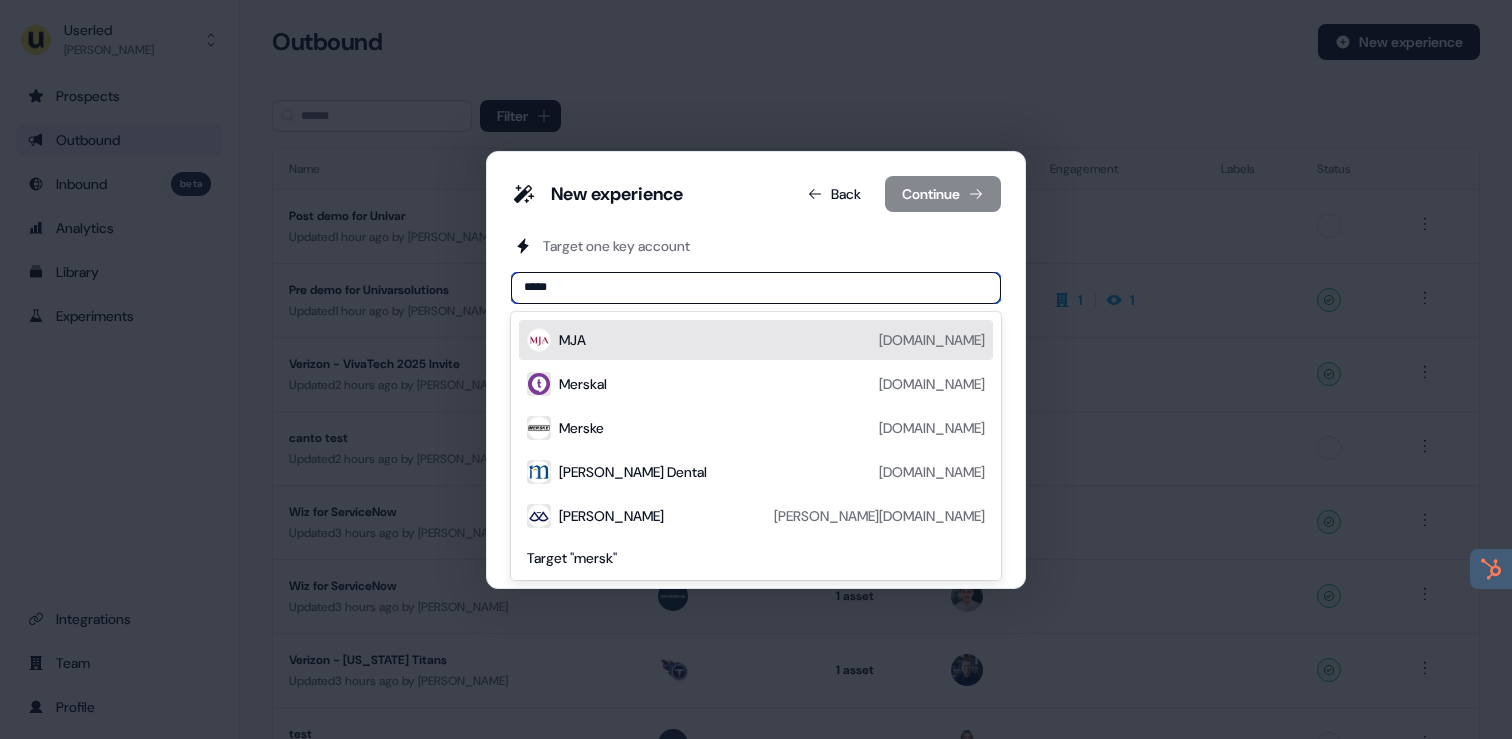 drag, startPoint x: 619, startPoint y: 294, endPoint x: 546, endPoint y: 290, distance: 73.109505 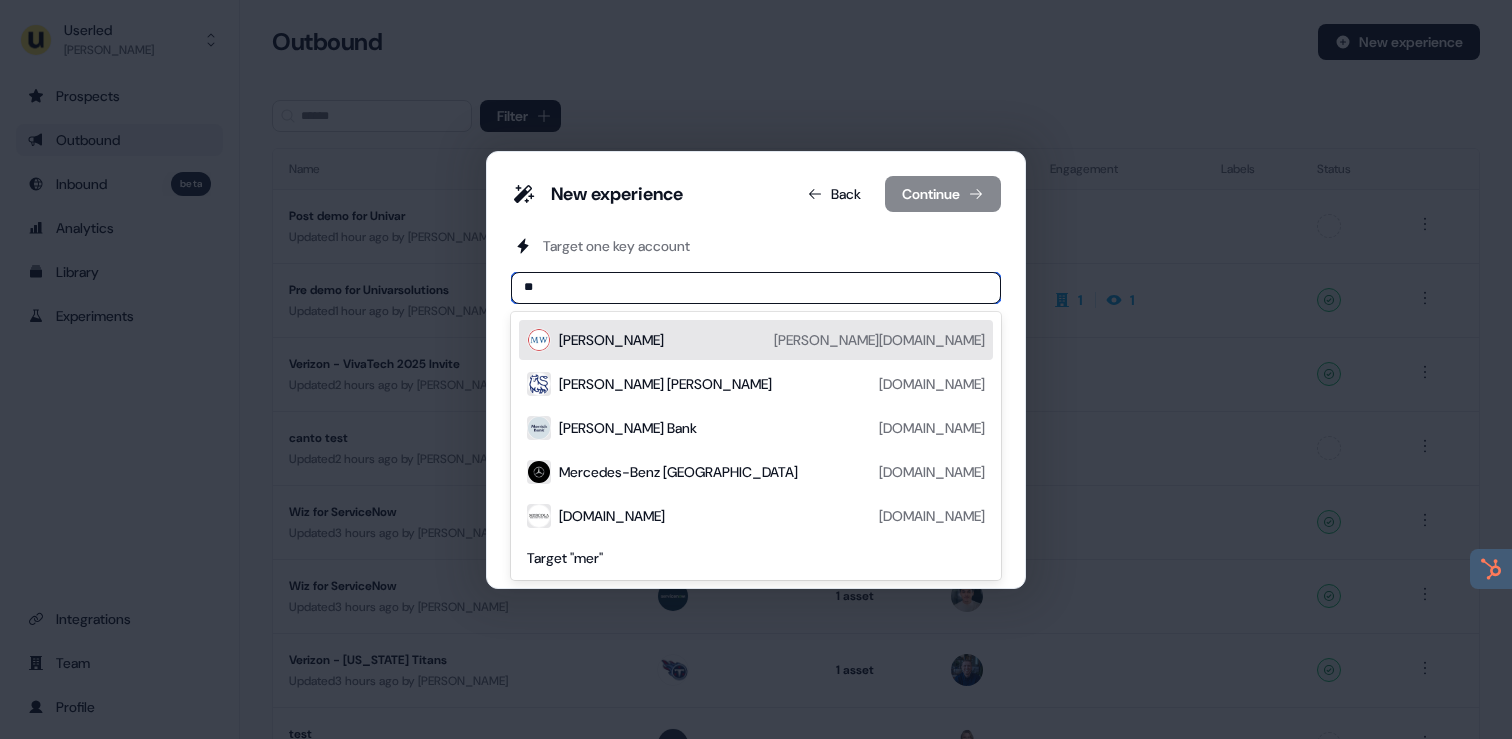 type on "*" 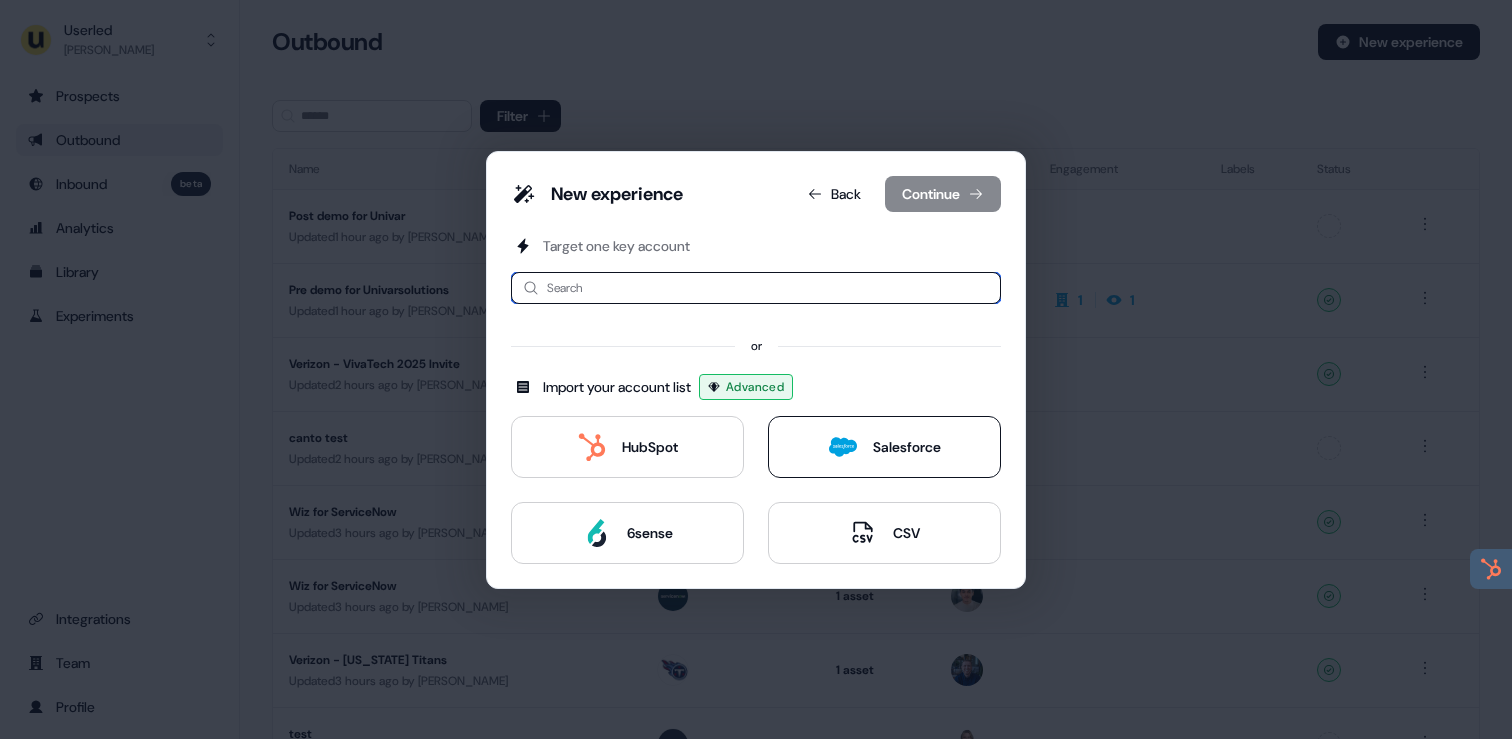 type 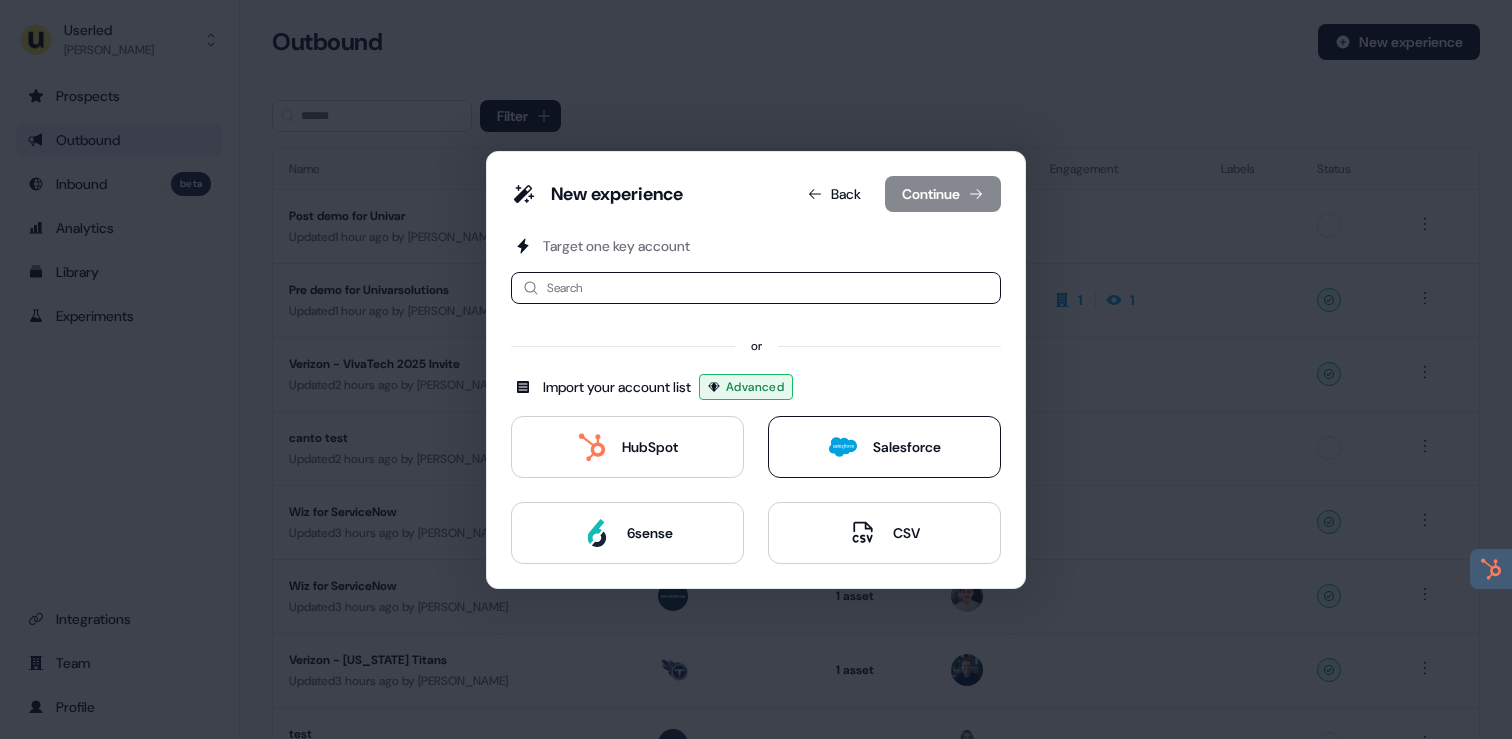 click on "Salesforce" at bounding box center (884, 447) 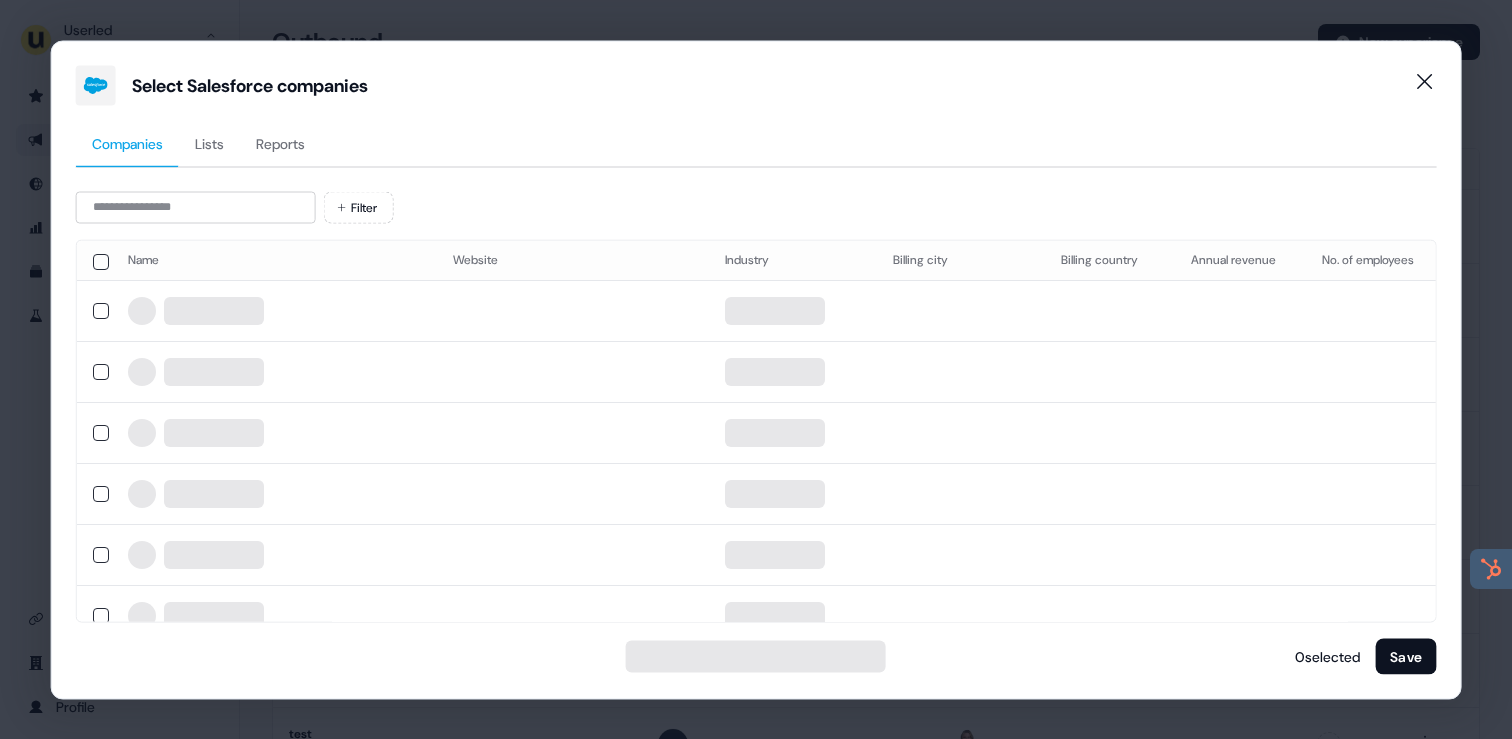 click on "Lists" at bounding box center (209, 143) 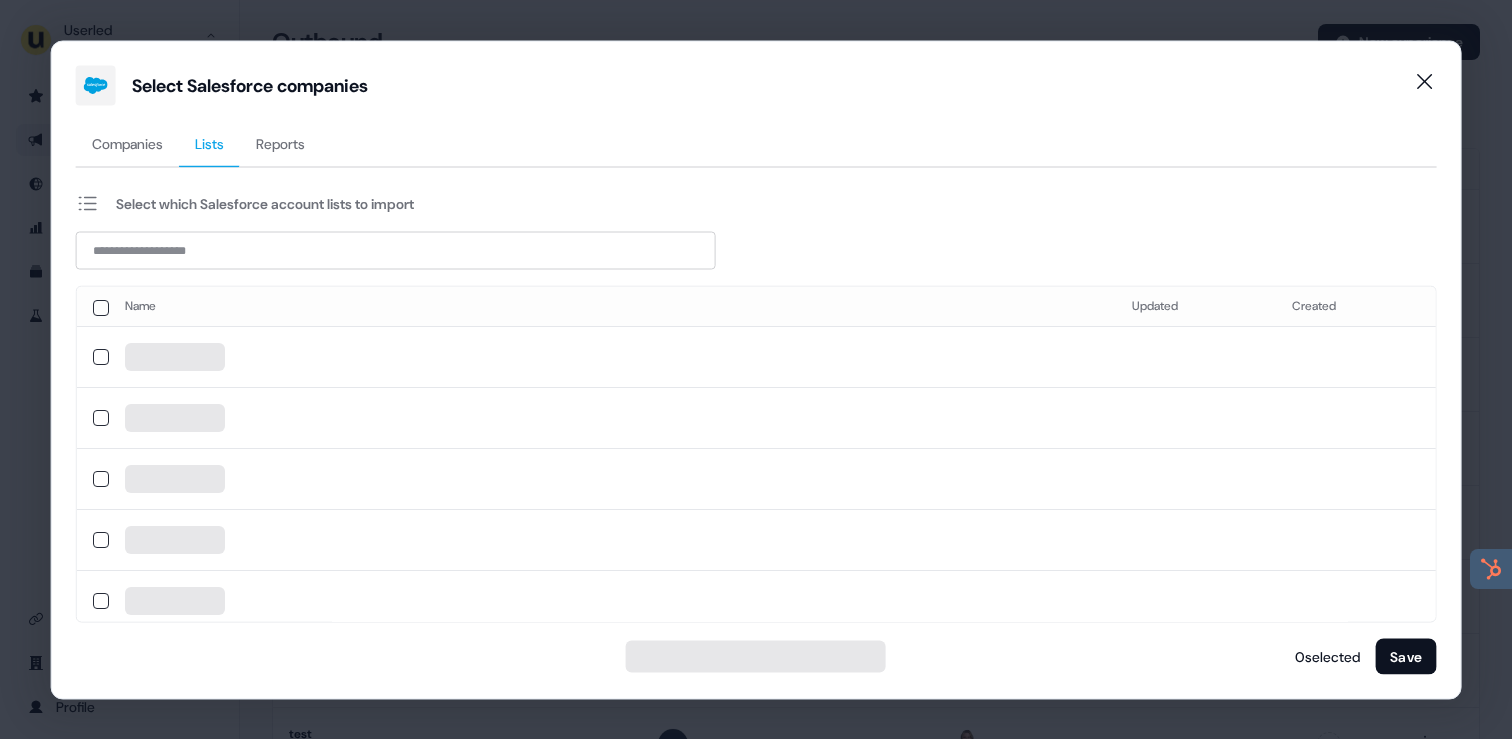 click on "Reports" at bounding box center [280, 143] 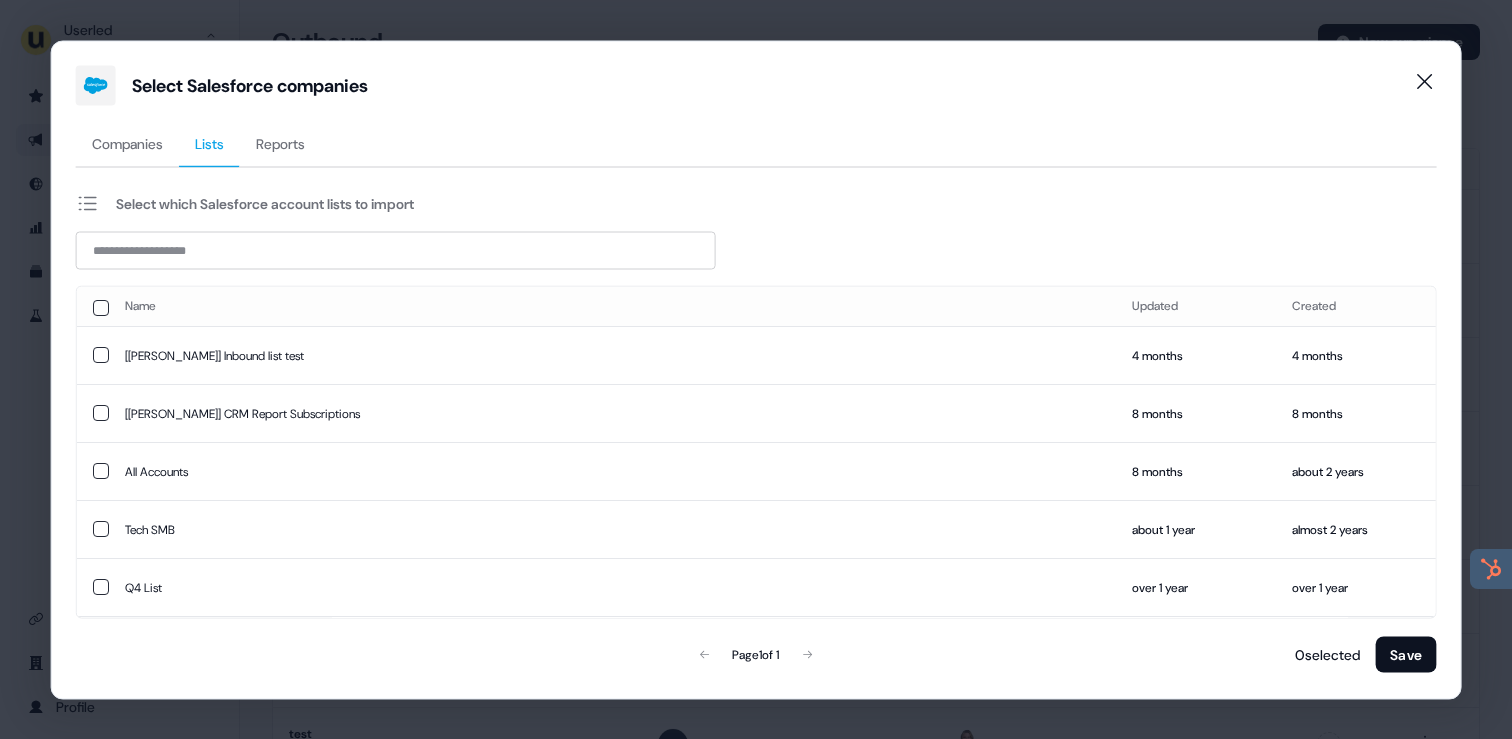 click on "Lists" at bounding box center [209, 143] 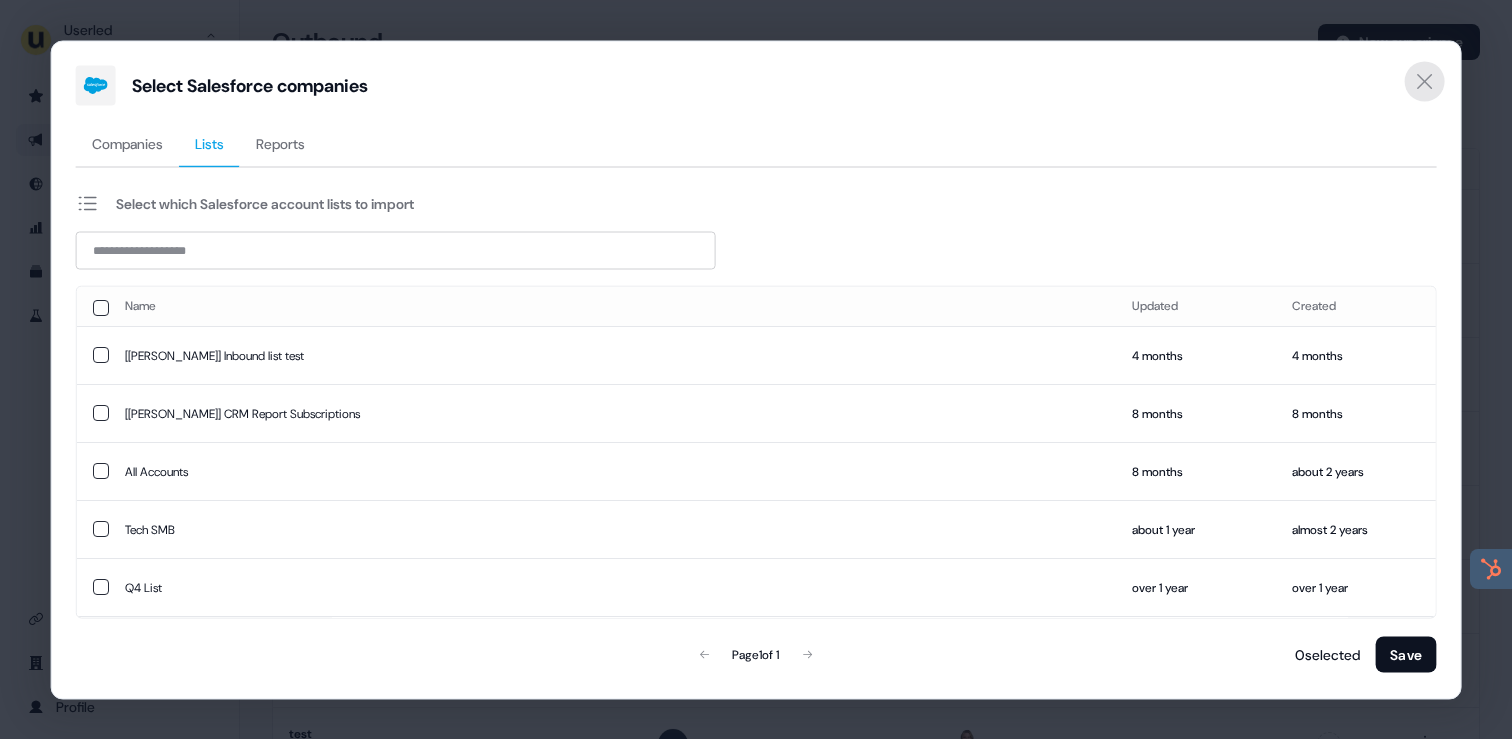 click 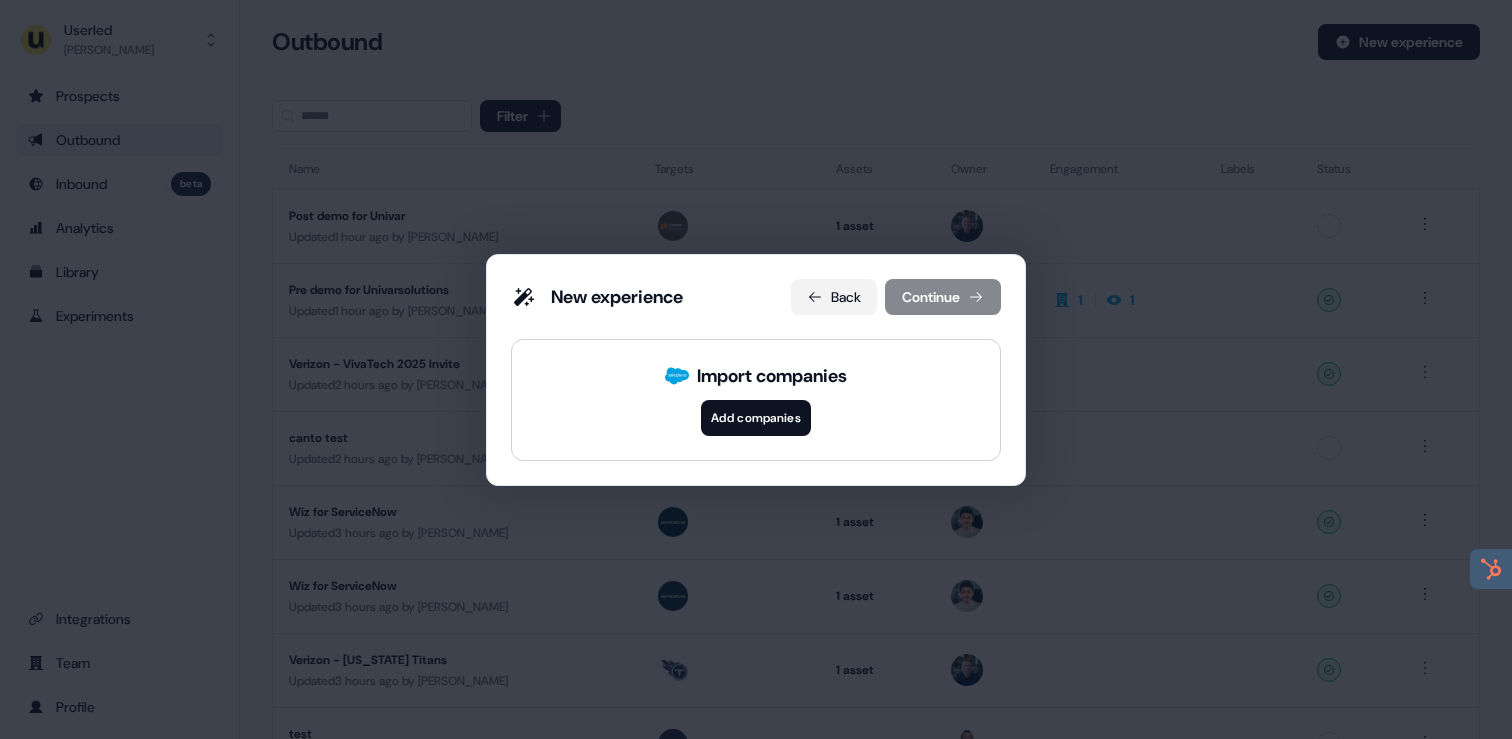 click on "Back" at bounding box center (834, 297) 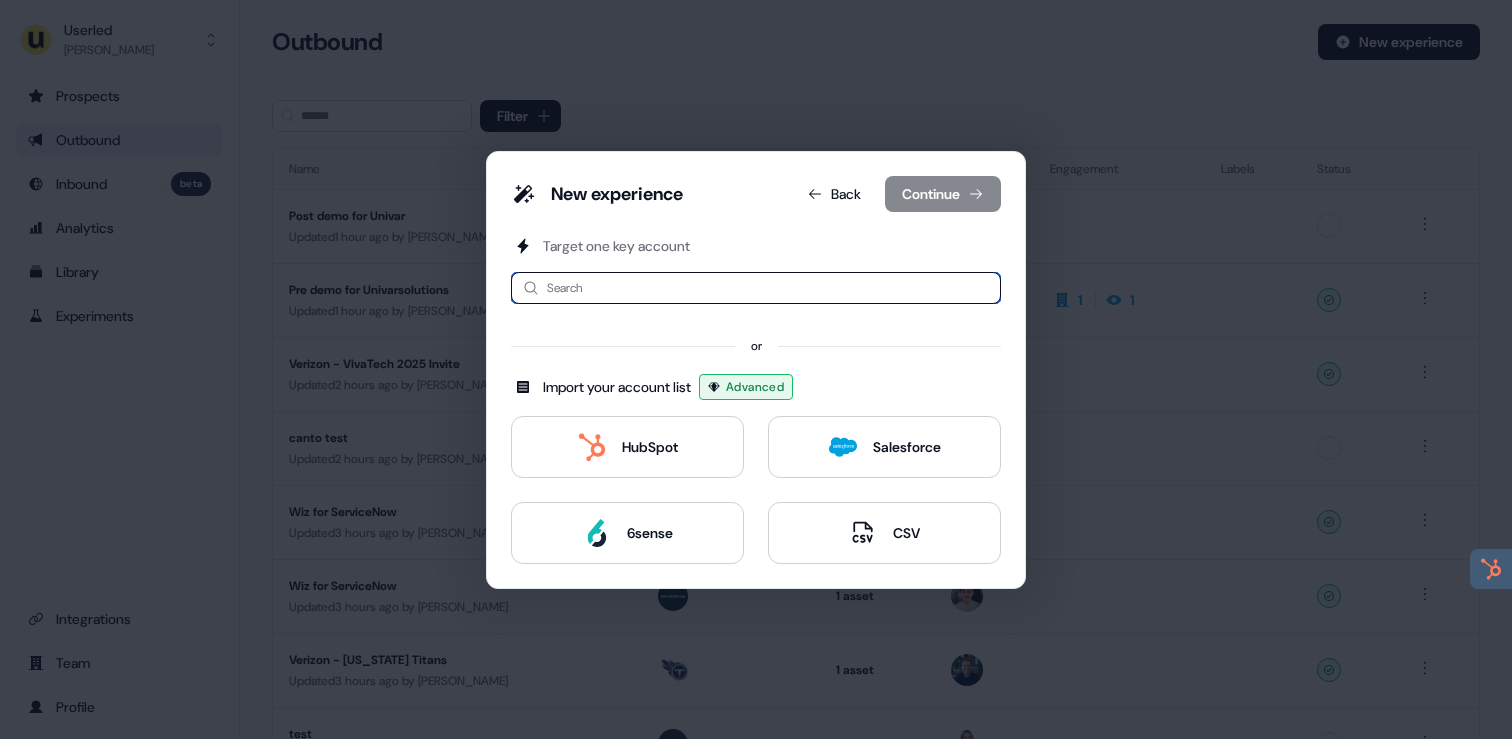 click at bounding box center (756, 288) 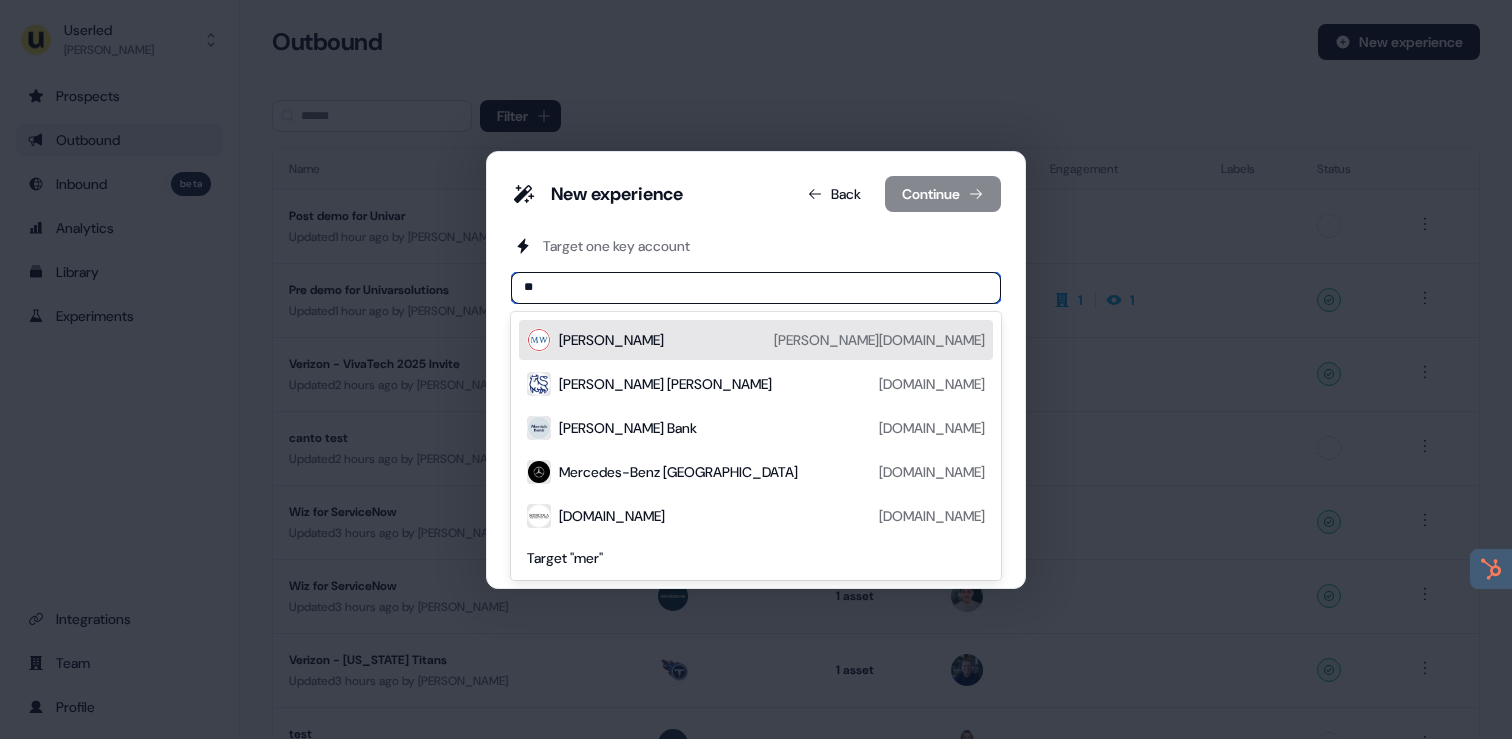 type on "*" 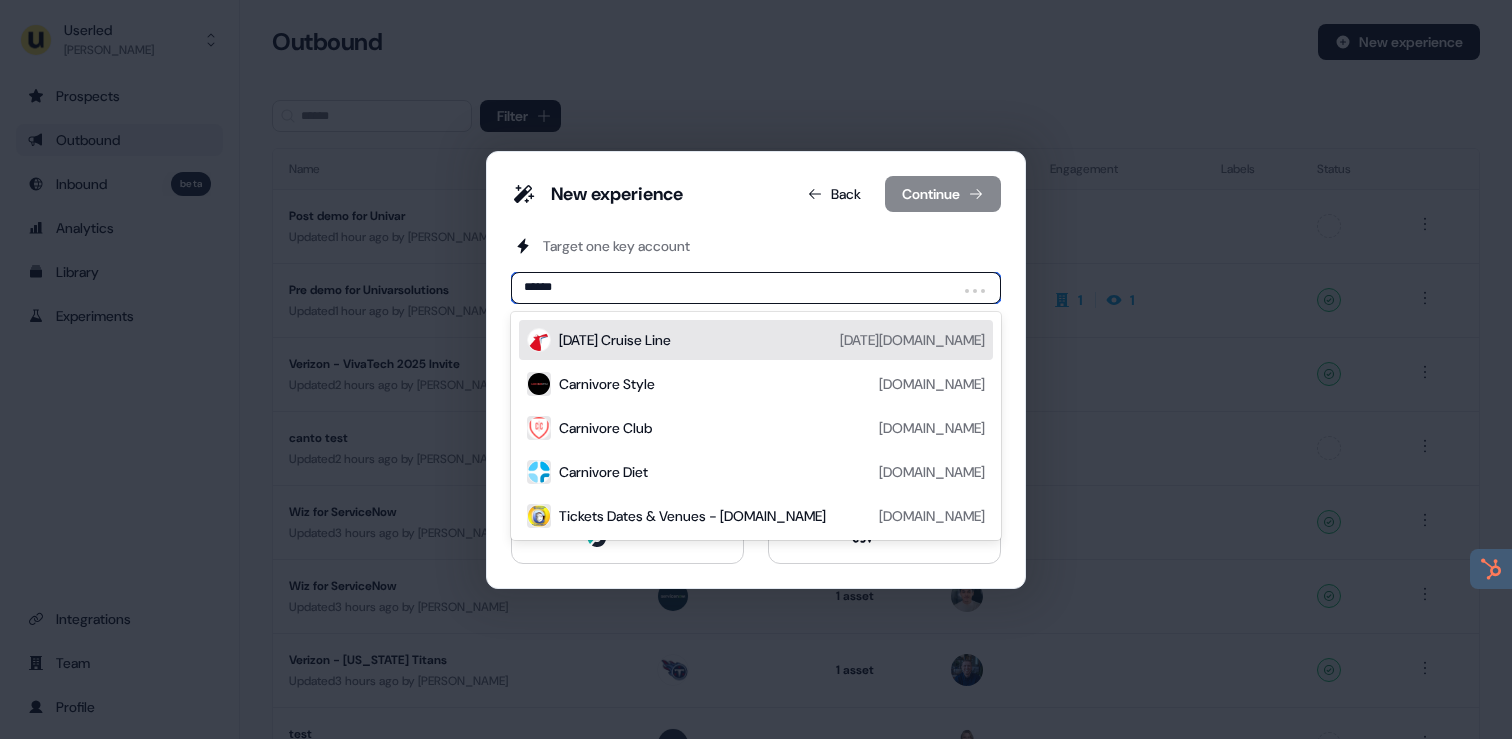 type on "*******" 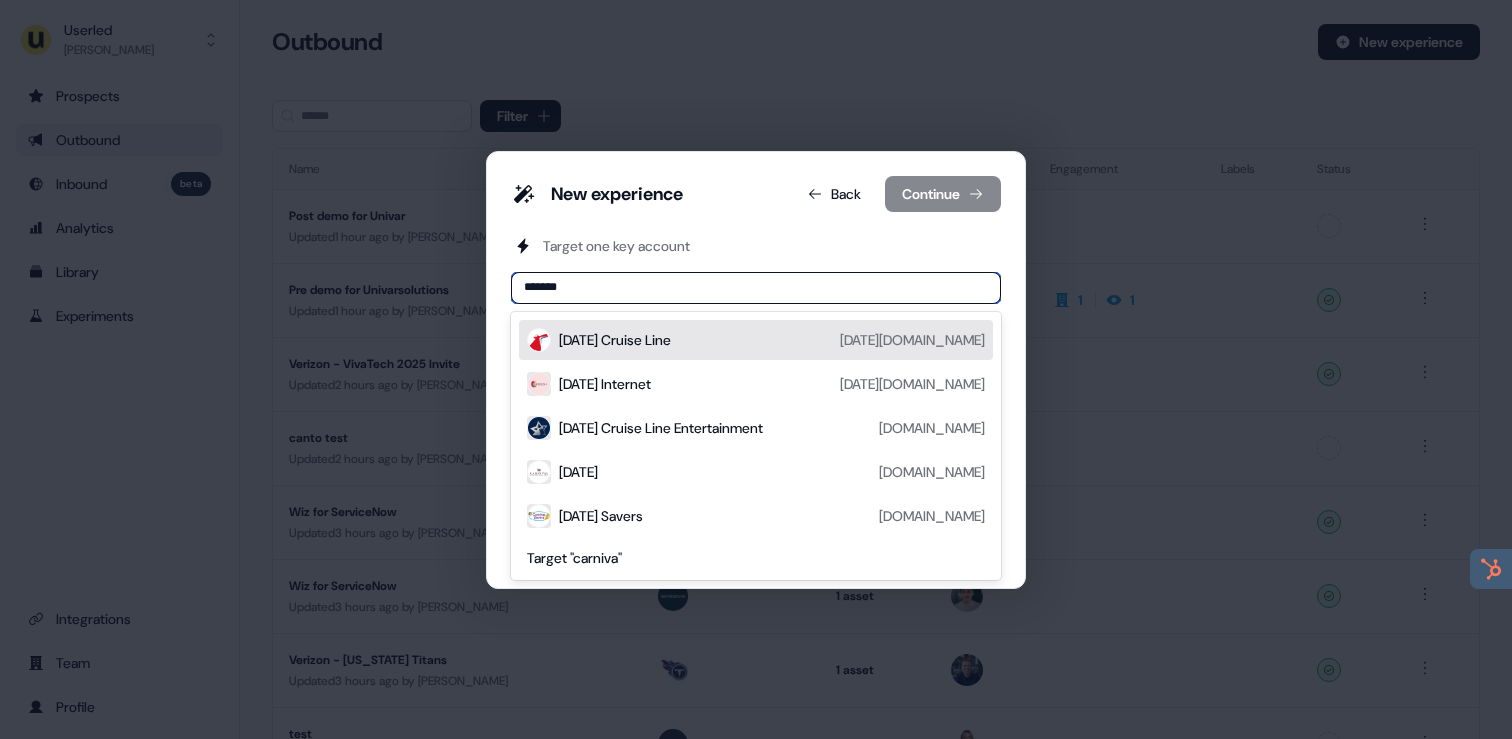 click on "Carnival Cruise Line" at bounding box center (615, 340) 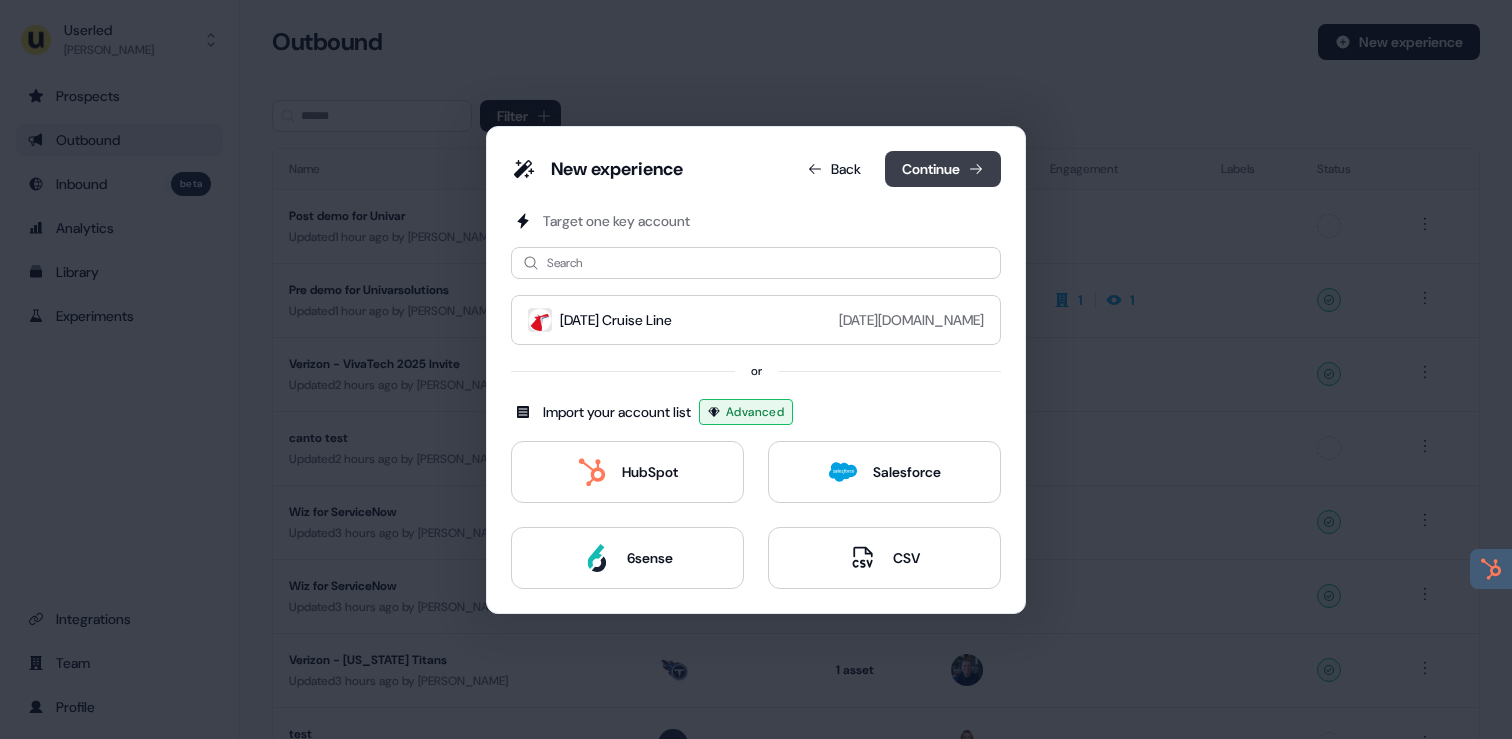 click on "Continue" at bounding box center [943, 169] 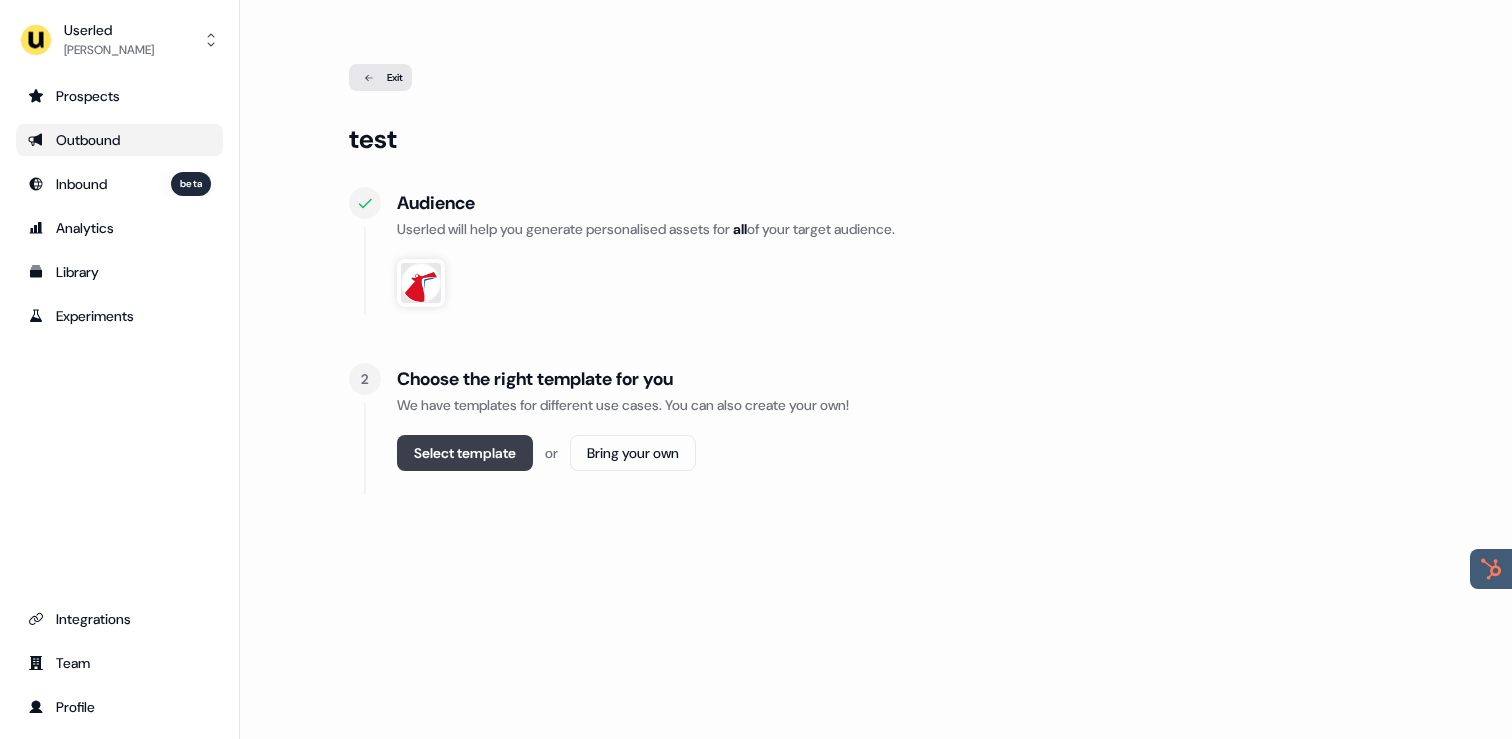 click on "Select template" at bounding box center [465, 453] 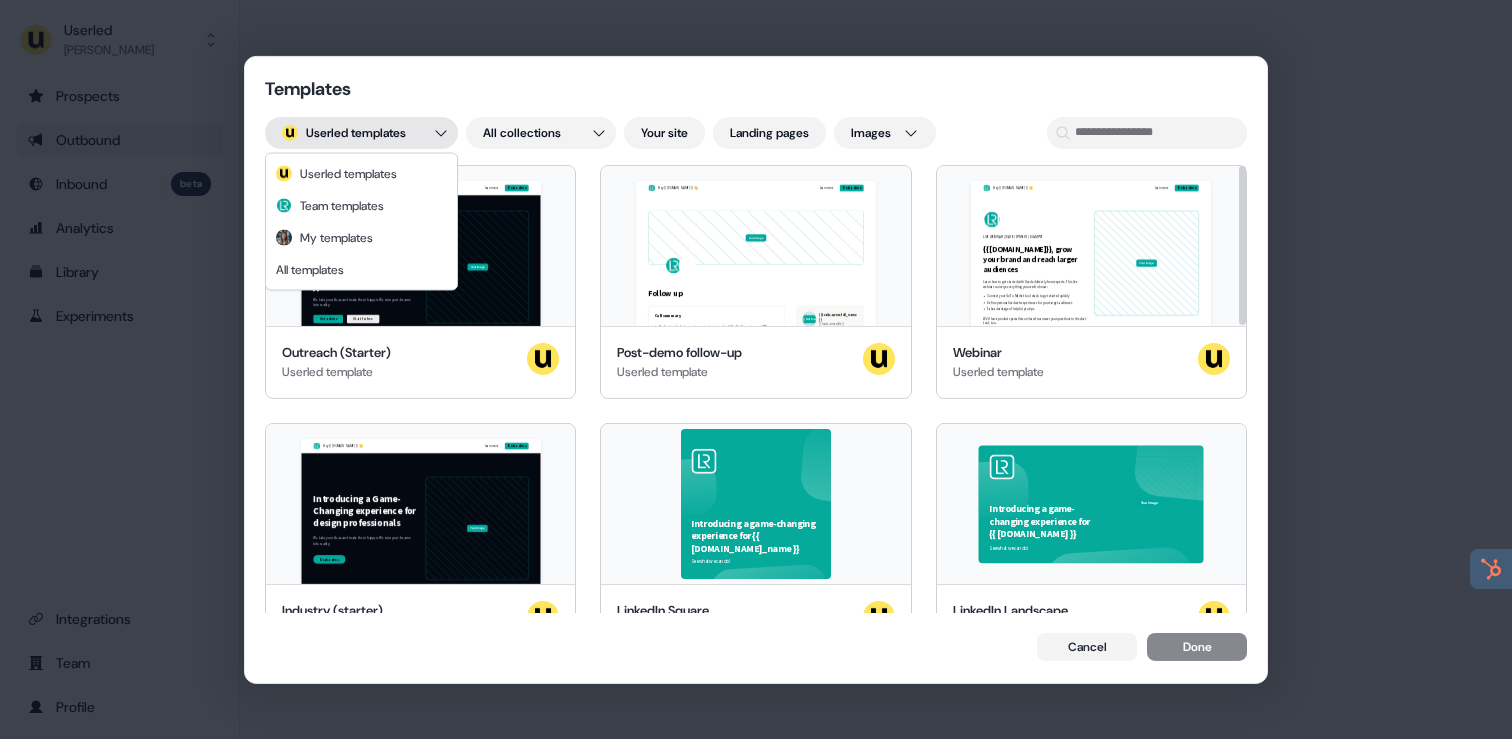 click on "Templates ; Userled   templates All collections Your site Landing pages Images Hey {{ traits.account.name }} 👋 Learn more Book a demo Introducing a Game-Changing experience for {{ traits.account.company_name }} We take your ideas and make them happen. We turn your dreams into reality. Get a demo Start for free Your image {{ traits.account.company_name }}, join our team of incredible partners Outreach (Starter) Userled template Hey {{ traits.account.name }} 👋 Learn more Book a demo Your image Follow up Call summary Understand what current conversion rates look like & discuss target KPIs 3 key features will be delivered by Q2 2035. The lower priority requests will be delivered by Q3. Next steps 45min session to discuss how to hit the ground running ie. Set up Sales landing pages & increase conversion of current Ads Introduce Bob & Jane to 2x customers Terms Term: 3 month POC including 1 hr/ week onboarding sessions to hit the ground running Pricing: £XXXX for 3 months  Not found {{ traits.owner.title }}" at bounding box center (756, 369) 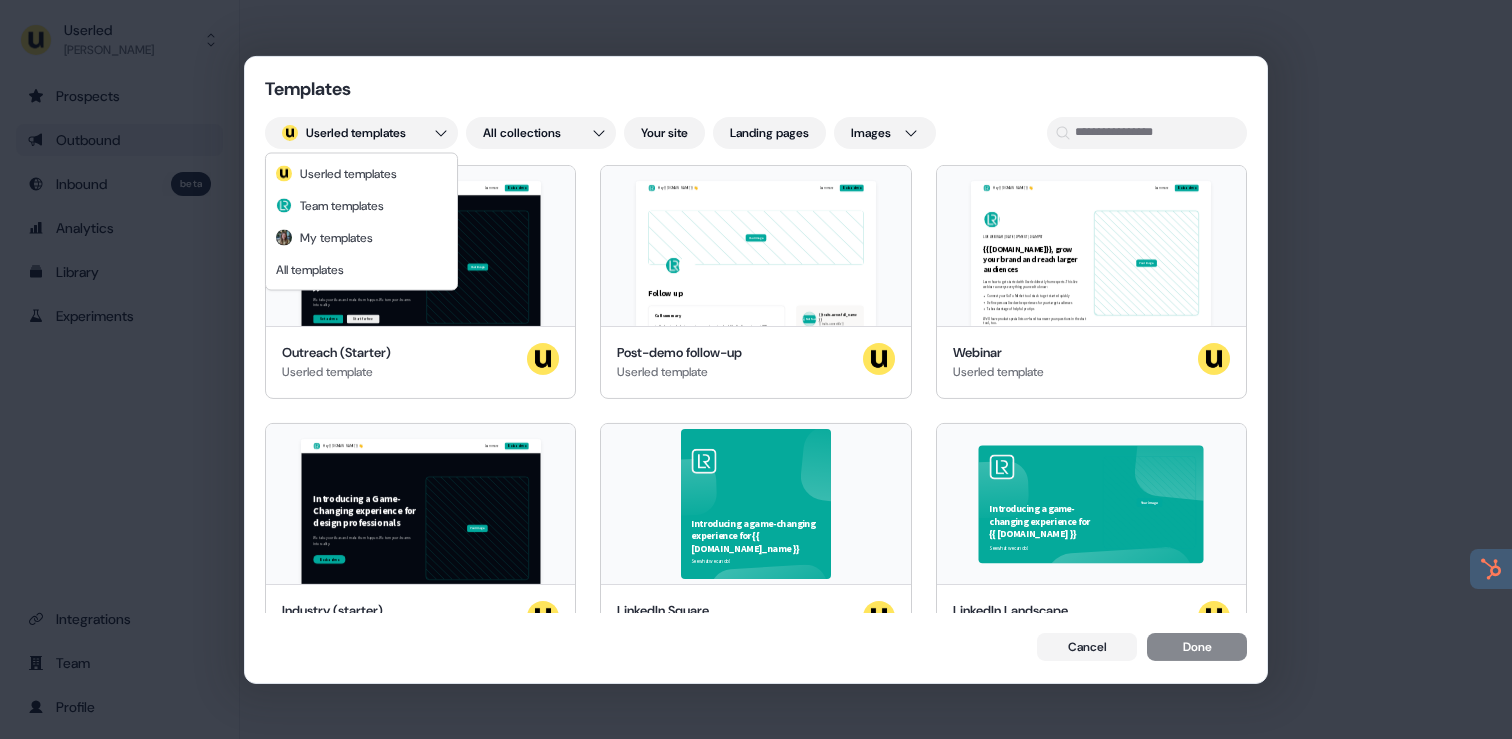 click on "Templates ; Userled   templates All collections Your site Landing pages Images Hey {{ traits.account.name }} 👋 Learn more Book a demo Introducing a Game-Changing experience for {{ traits.account.company_name }} We take your ideas and make them happen. We turn your dreams into reality. Get a demo Start for free Your image {{ traits.account.company_name }}, join our team of incredible partners Outreach (Starter) Userled template Hey {{ traits.account.name }} 👋 Learn more Book a demo Your image Follow up Call summary Understand what current conversion rates look like & discuss target KPIs 3 key features will be delivered by Q2 2035. The lower priority requests will be delivered by Q3. Next steps 45min session to discuss how to hit the ground running ie. Set up Sales landing pages & increase conversion of current Ads Introduce Bob & Jane to 2x customers Terms Term: 3 month POC including 1 hr/ week onboarding sessions to hit the ground running Pricing: £XXXX for 3 months  Not found {{ traits.owner.title }}" at bounding box center (756, 369) 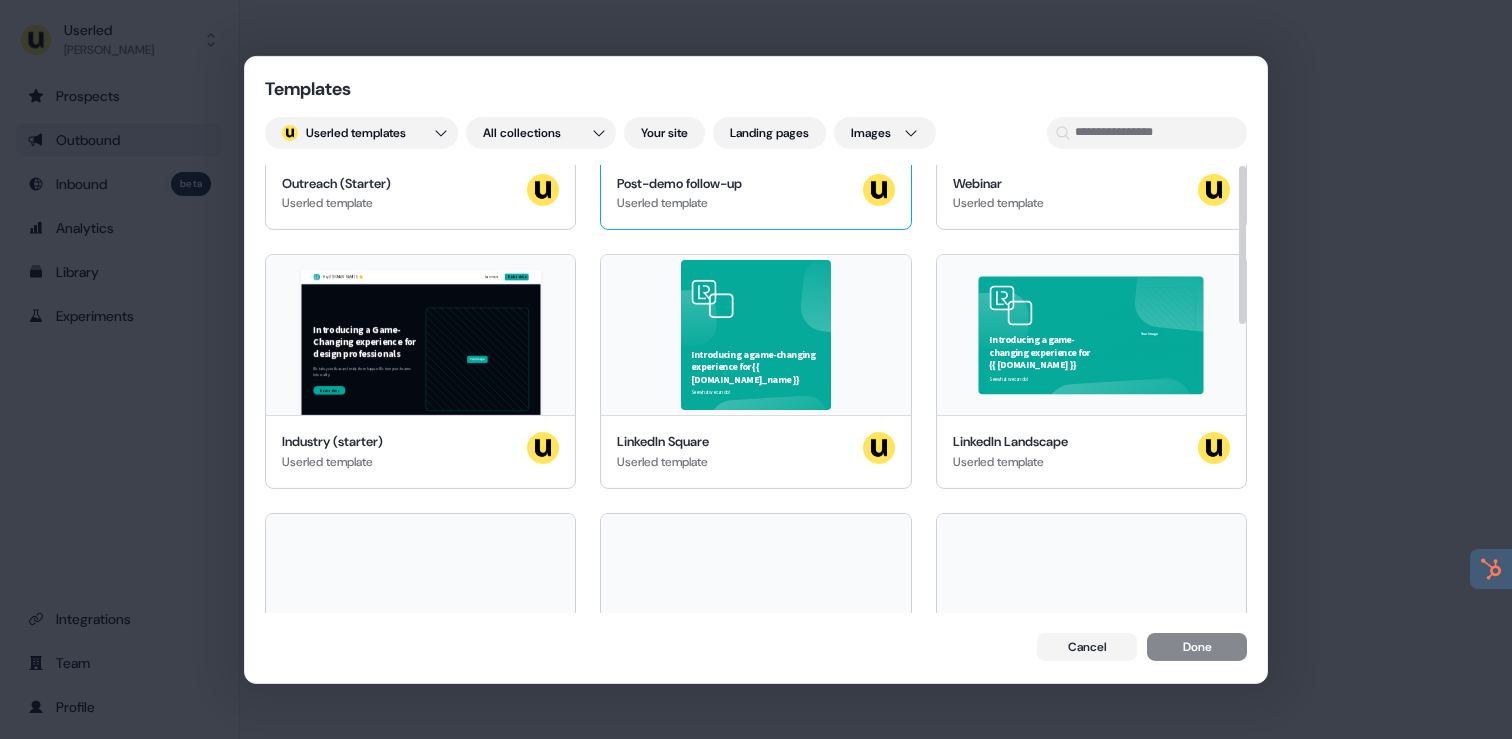 scroll, scrollTop: 0, scrollLeft: 0, axis: both 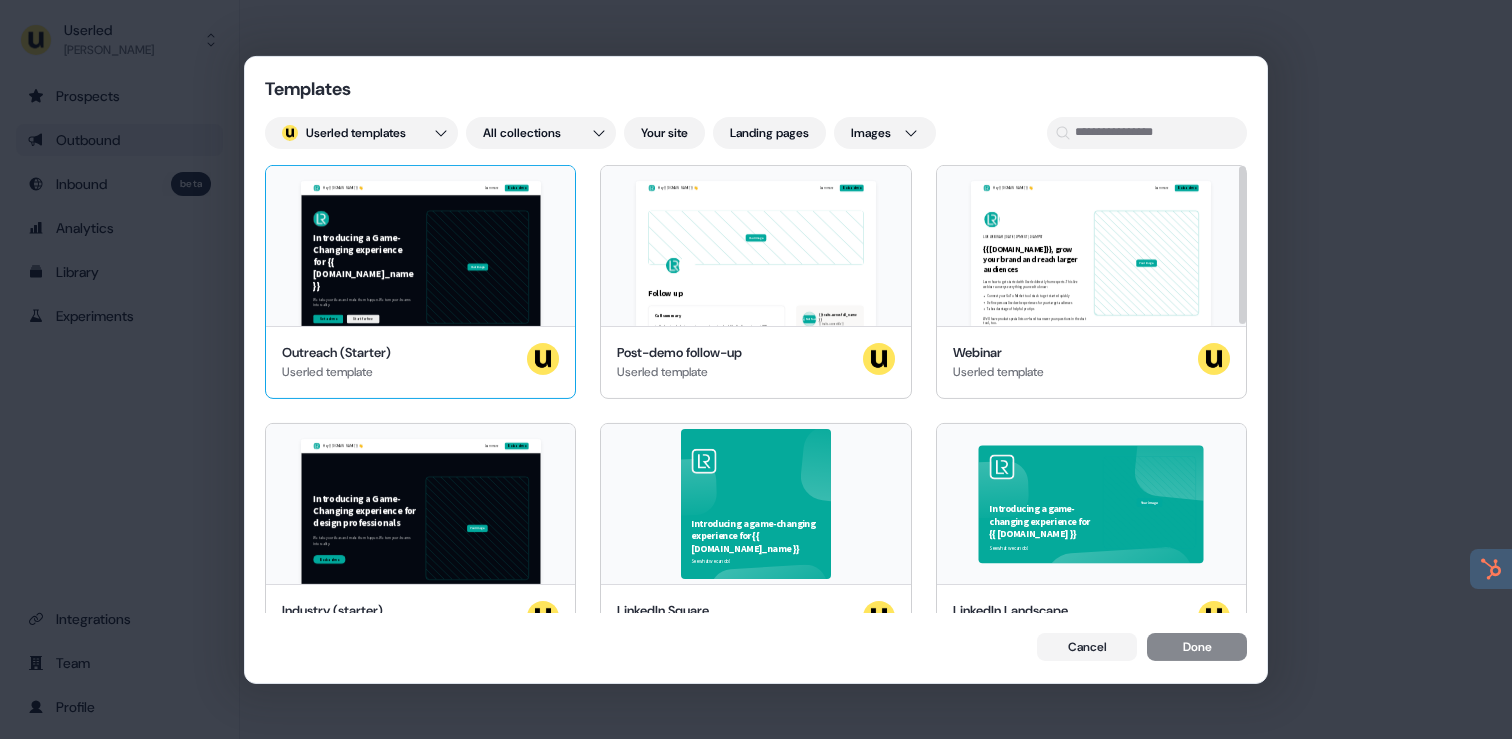 click on "Hey {{ traits.account.name }} 👋 Learn more Book a demo Introducing a Game-Changing experience for {{ traits.account.company_name }} We take your ideas and make them happen. We turn your dreams into reality. Get a demo Start for free Your image {{ traits.account.company_name }}, join our team of incredible partners" at bounding box center (420, 245) 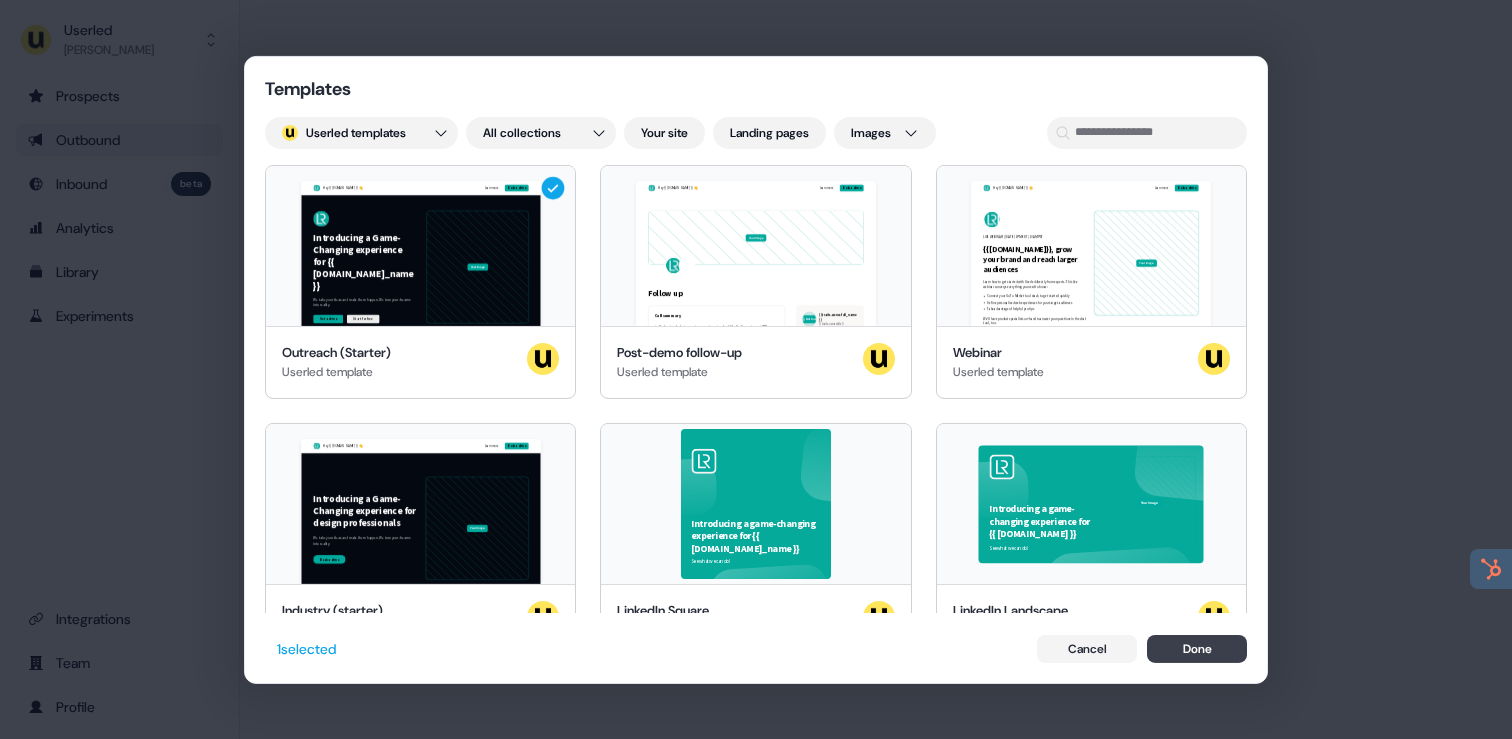 click on "Done" at bounding box center (1197, 649) 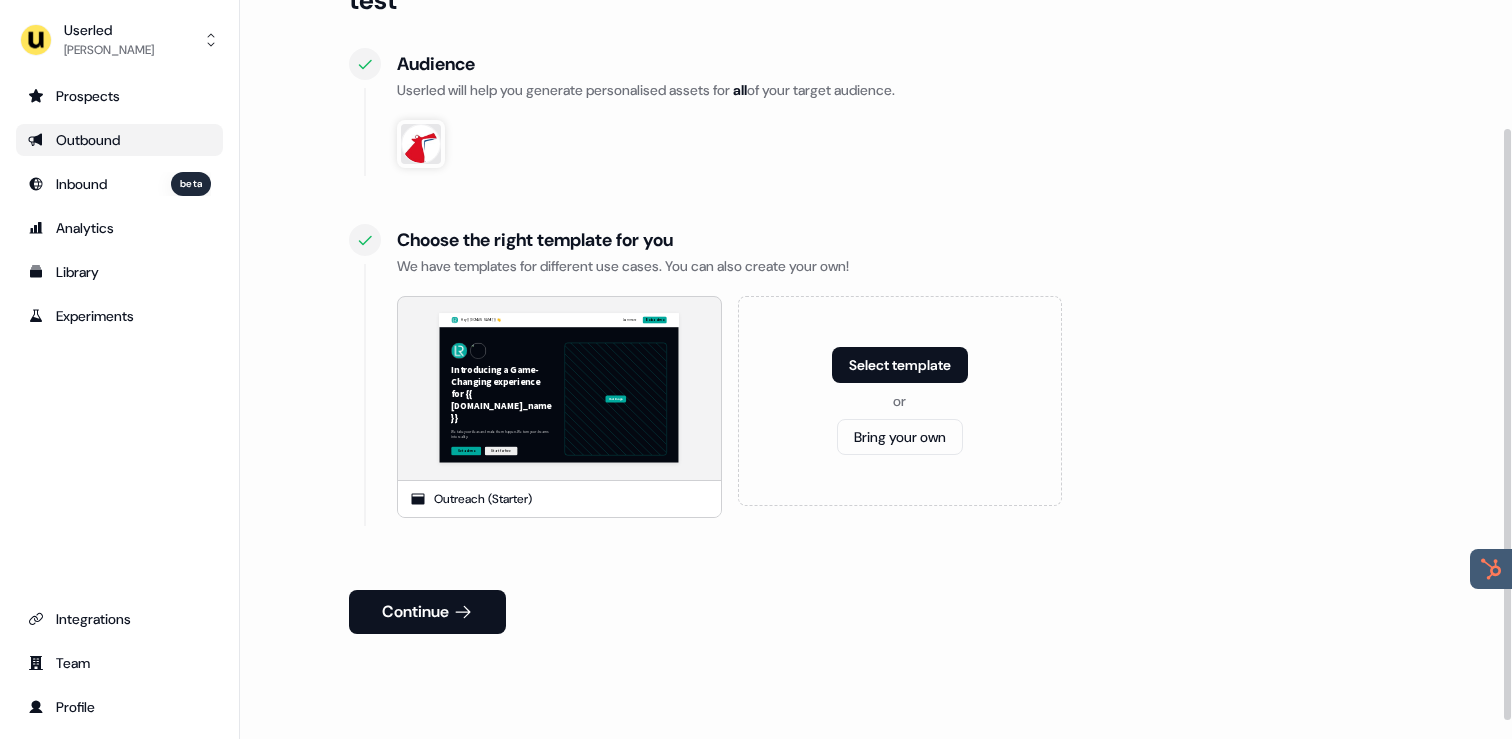 scroll, scrollTop: 160, scrollLeft: 0, axis: vertical 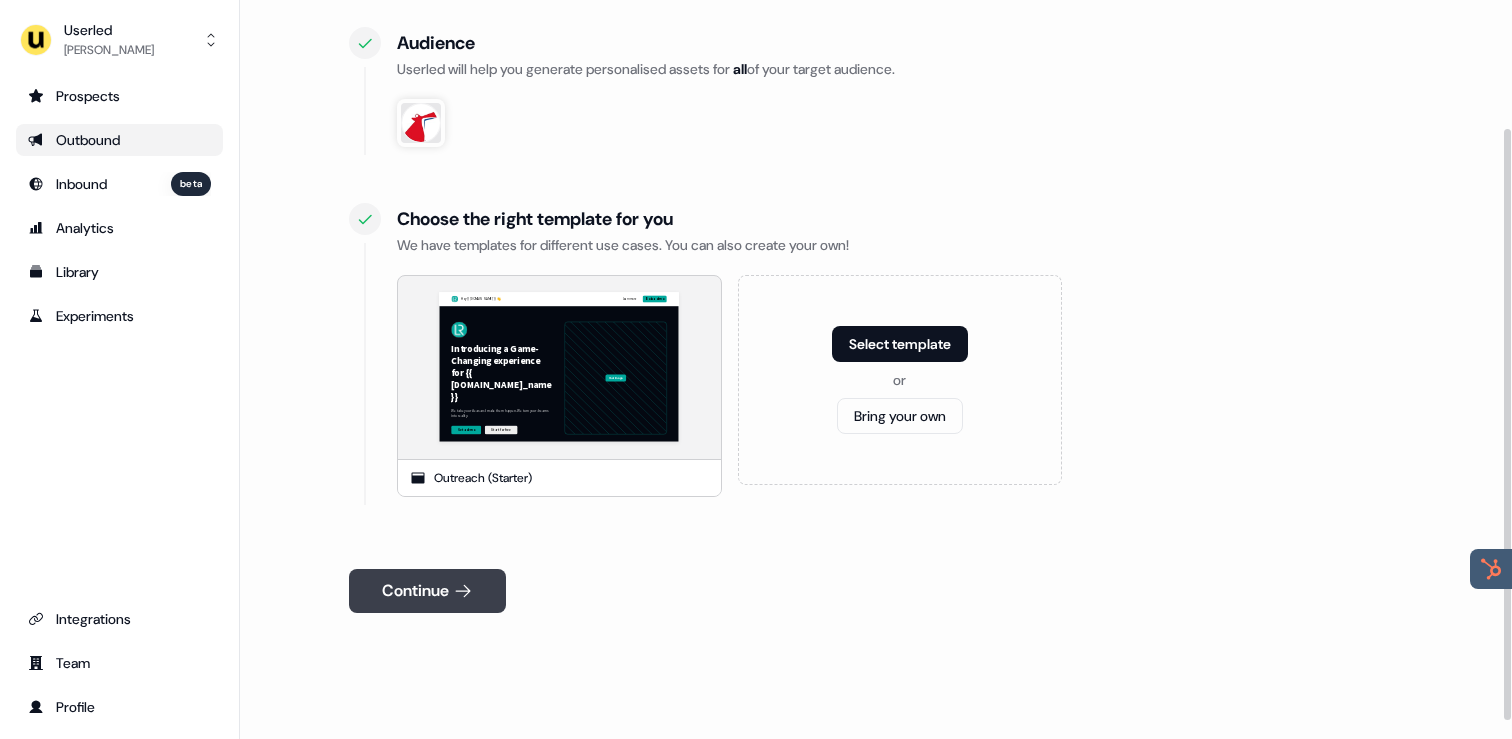 click 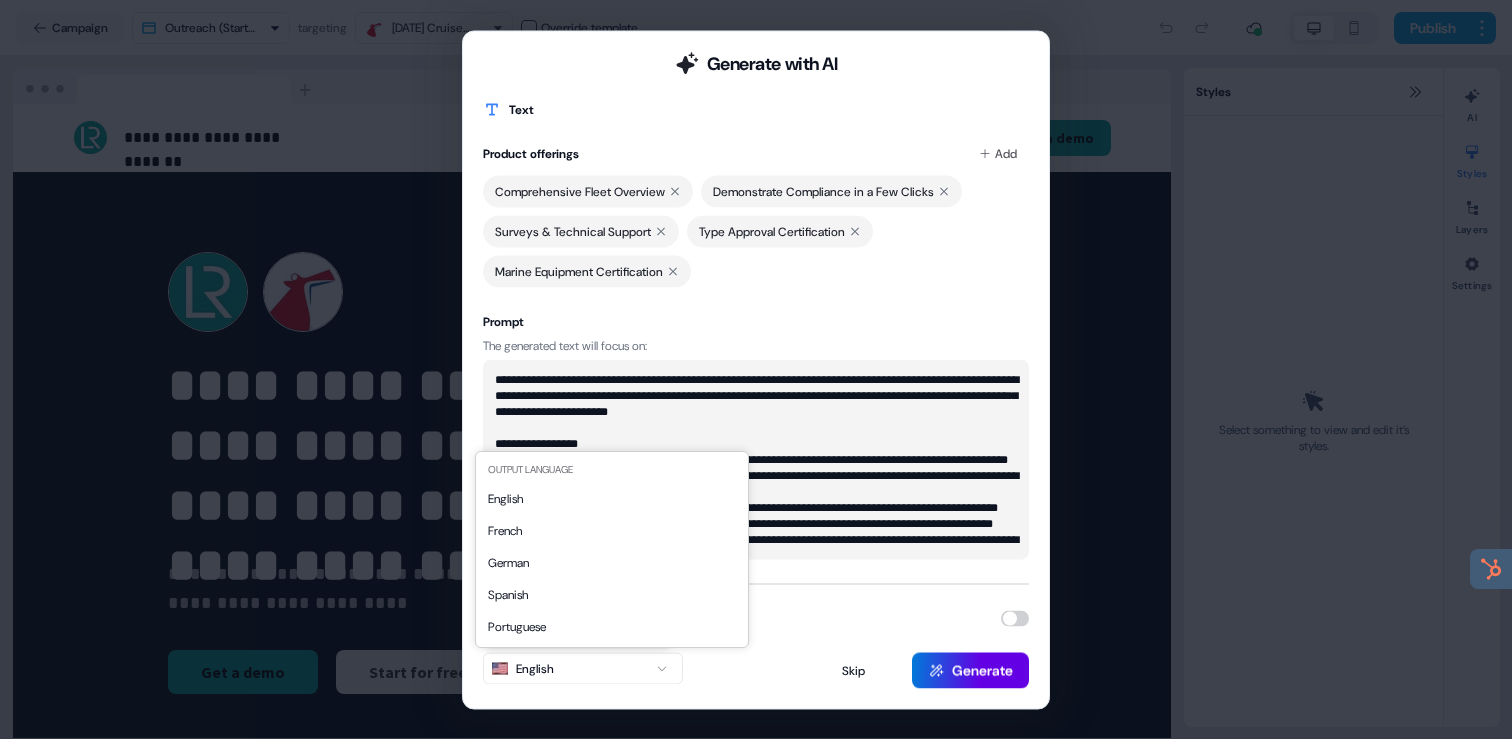 click on "Generate with AI Text Product offerings  Add Comprehensive Fleet Overview Demonstrate Compliance in a Few Clicks Surveys & Technical Support Type Approval Certification Marine Equipment Certification Prompt The generated text will focus on: Images English The output language of the AI The output language of the AI Skip Generate" at bounding box center [756, 369] 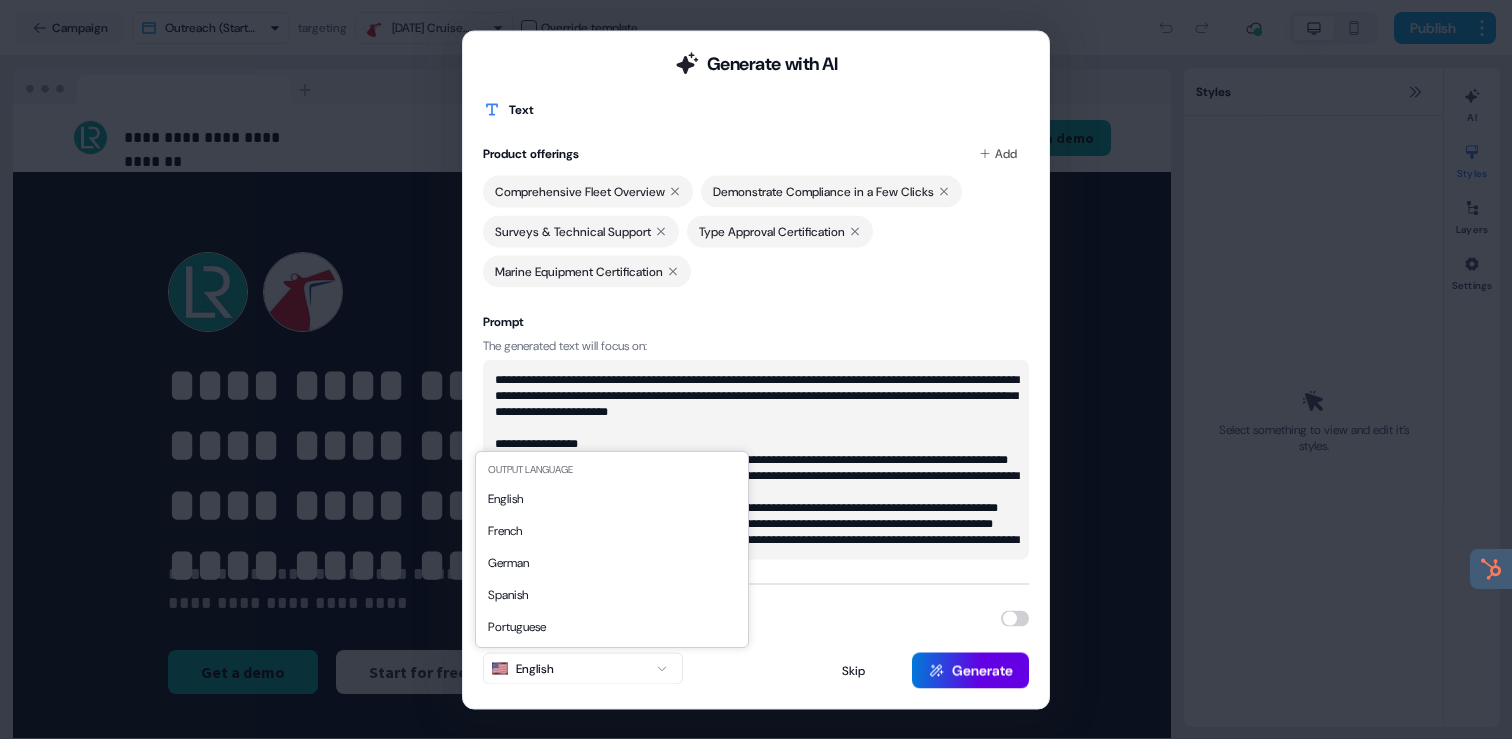 click on "Generate with AI Text Product offerings  Add Comprehensive Fleet Overview Demonstrate Compliance in a Few Clicks Surveys & Technical Support Type Approval Certification Marine Equipment Certification Prompt The generated text will focus on: Images English Skip Generate" at bounding box center [756, 369] 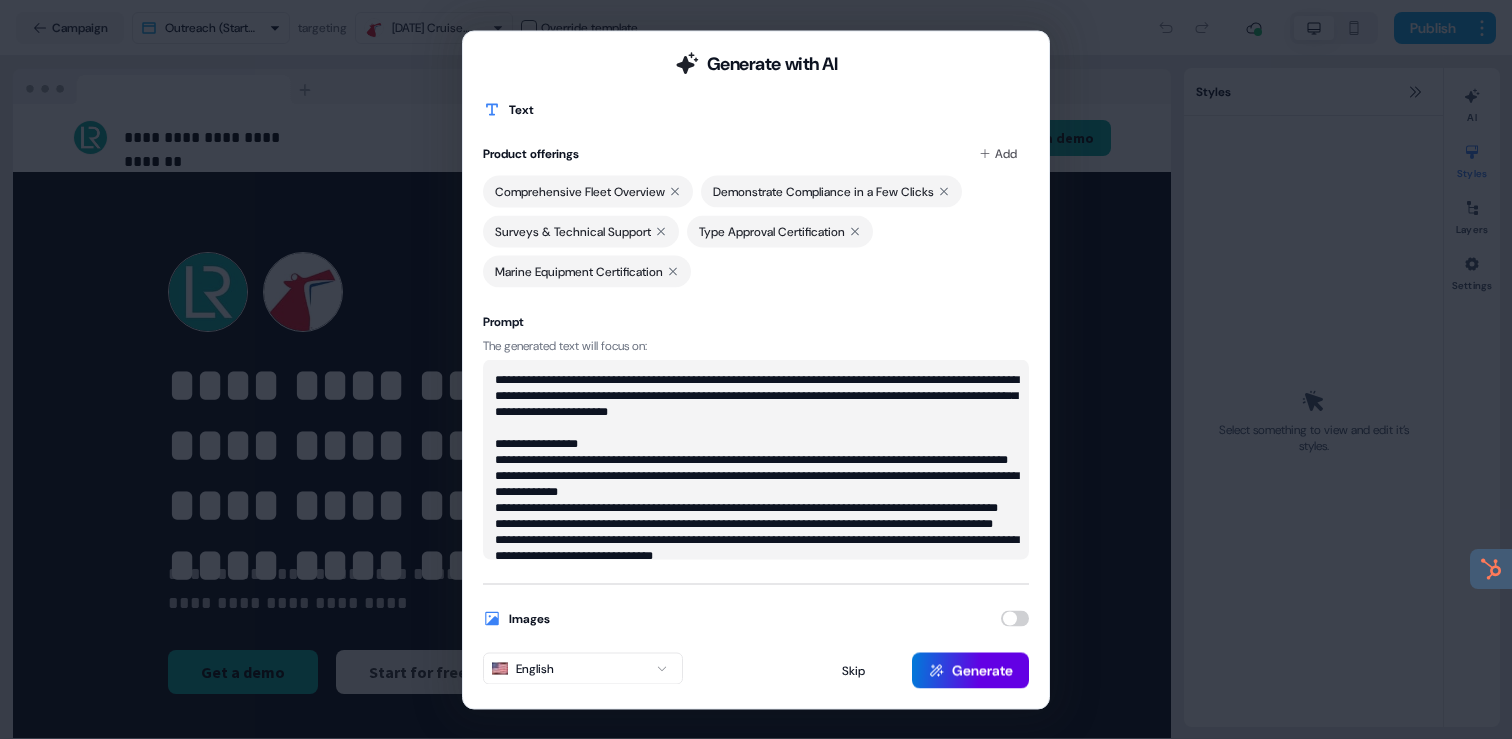 scroll, scrollTop: 64, scrollLeft: 0, axis: vertical 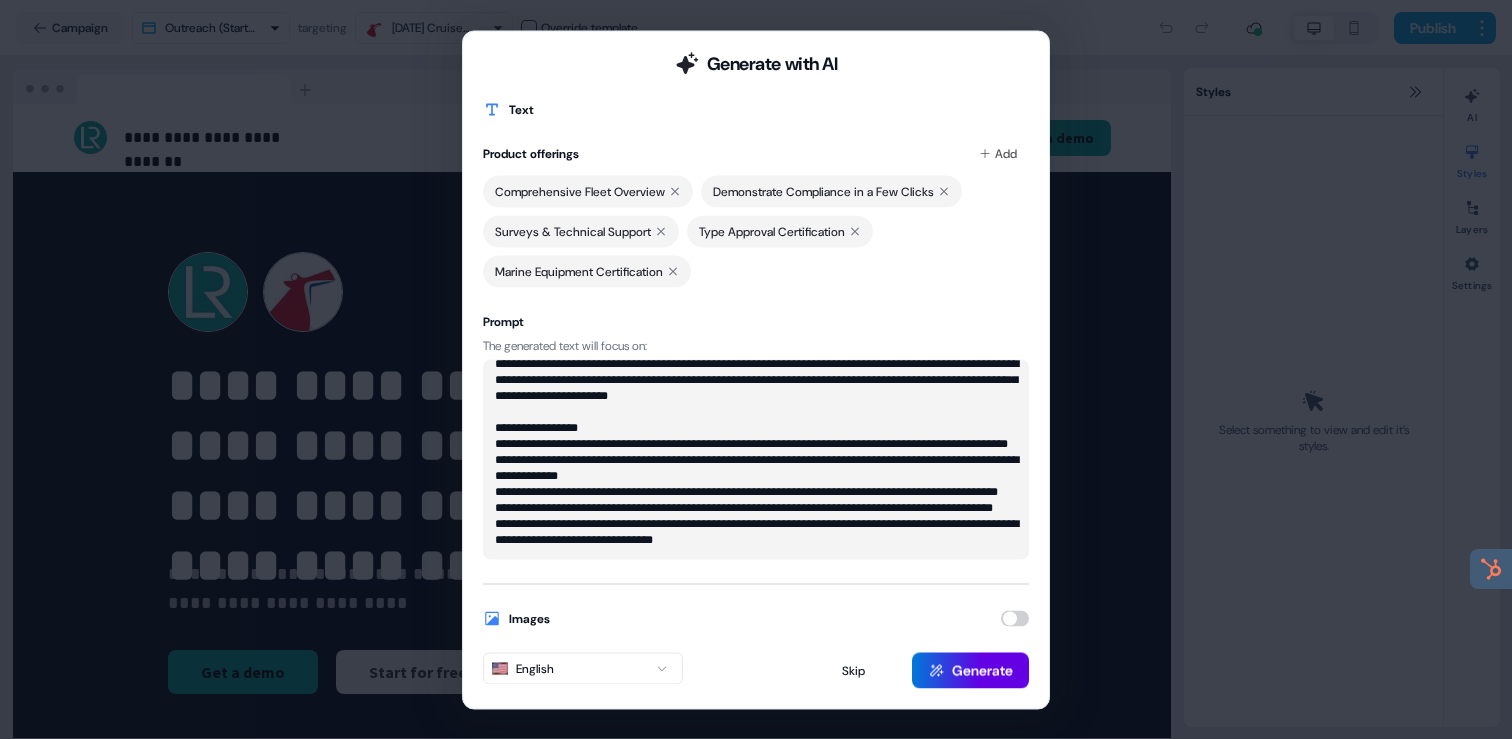 drag, startPoint x: 811, startPoint y: 538, endPoint x: 671, endPoint y: 398, distance: 197.9899 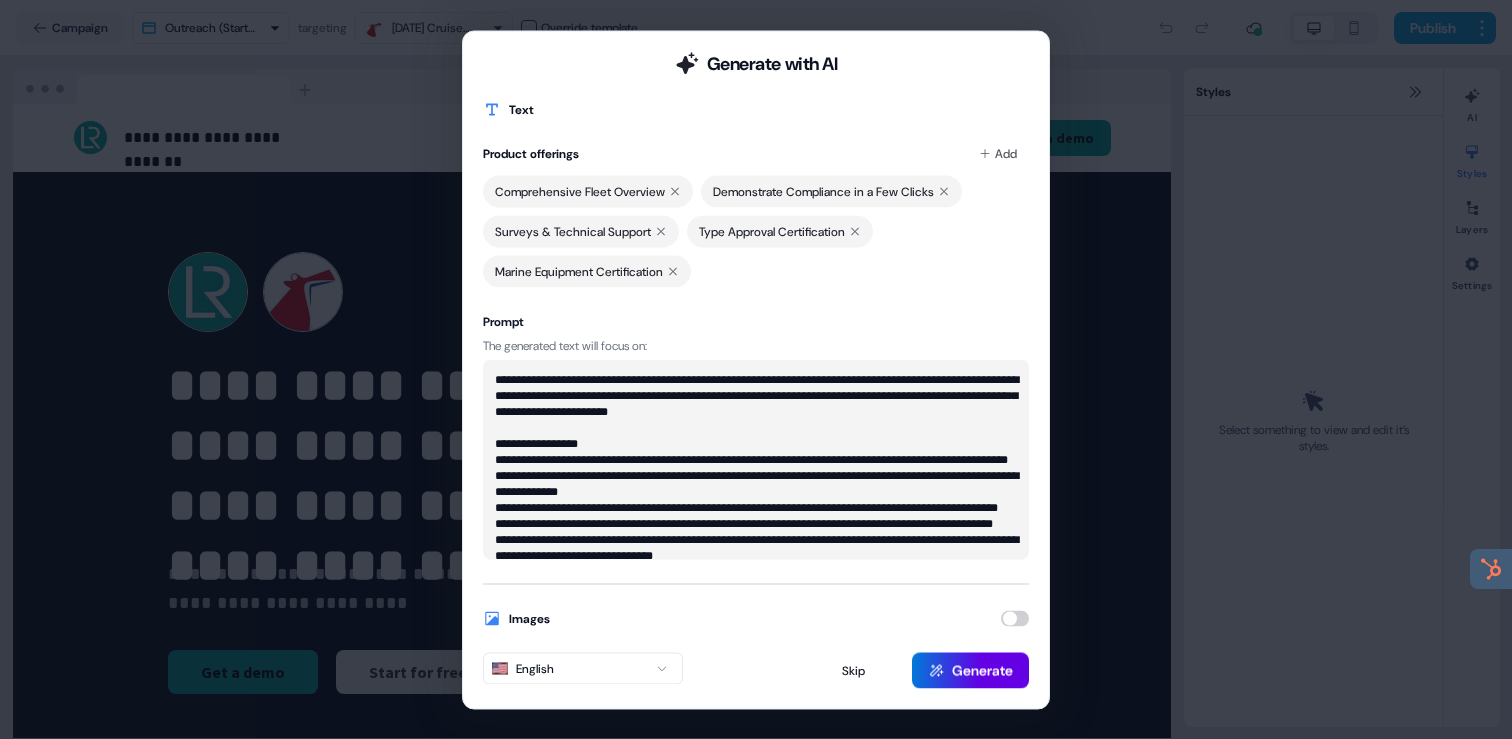 scroll, scrollTop: 64, scrollLeft: 0, axis: vertical 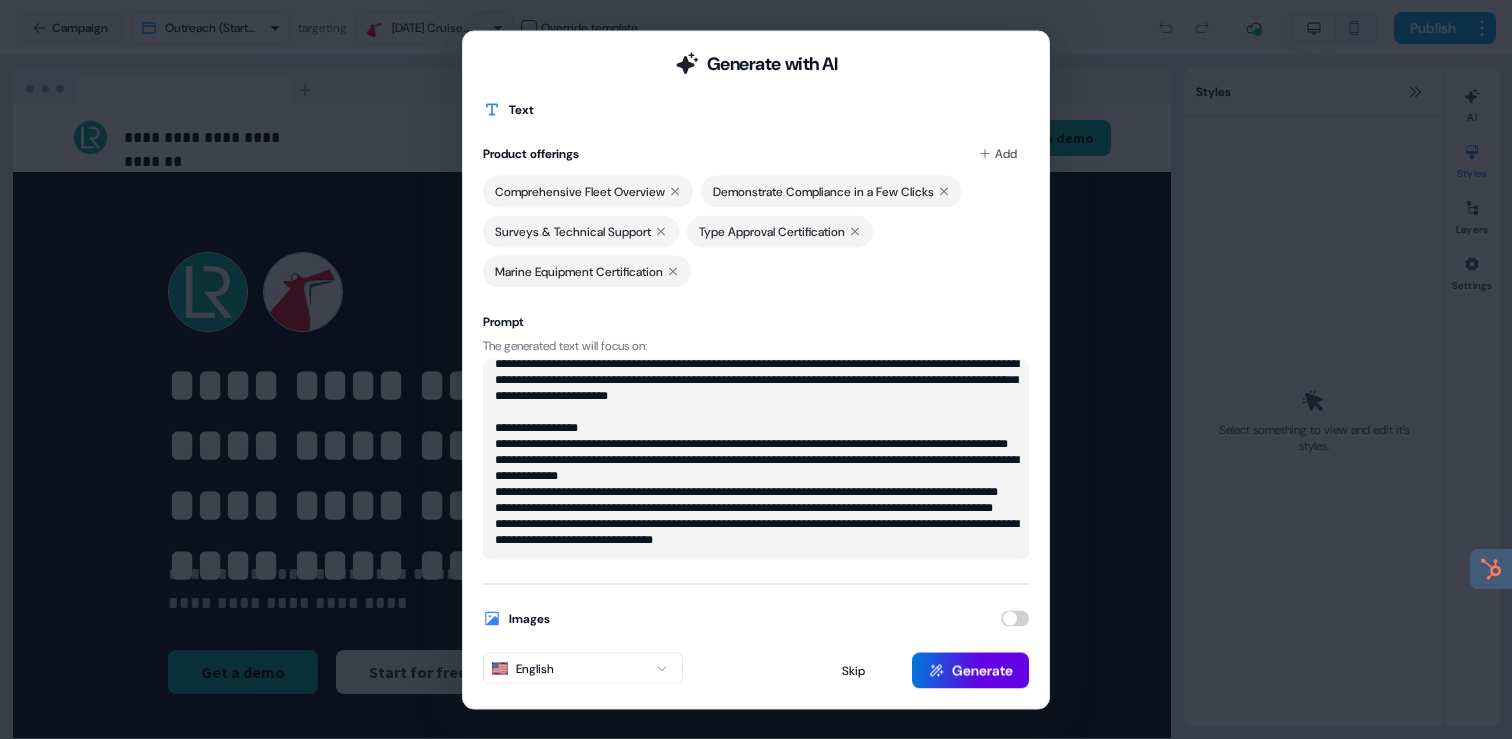 click on "**********" at bounding box center (756, 459) 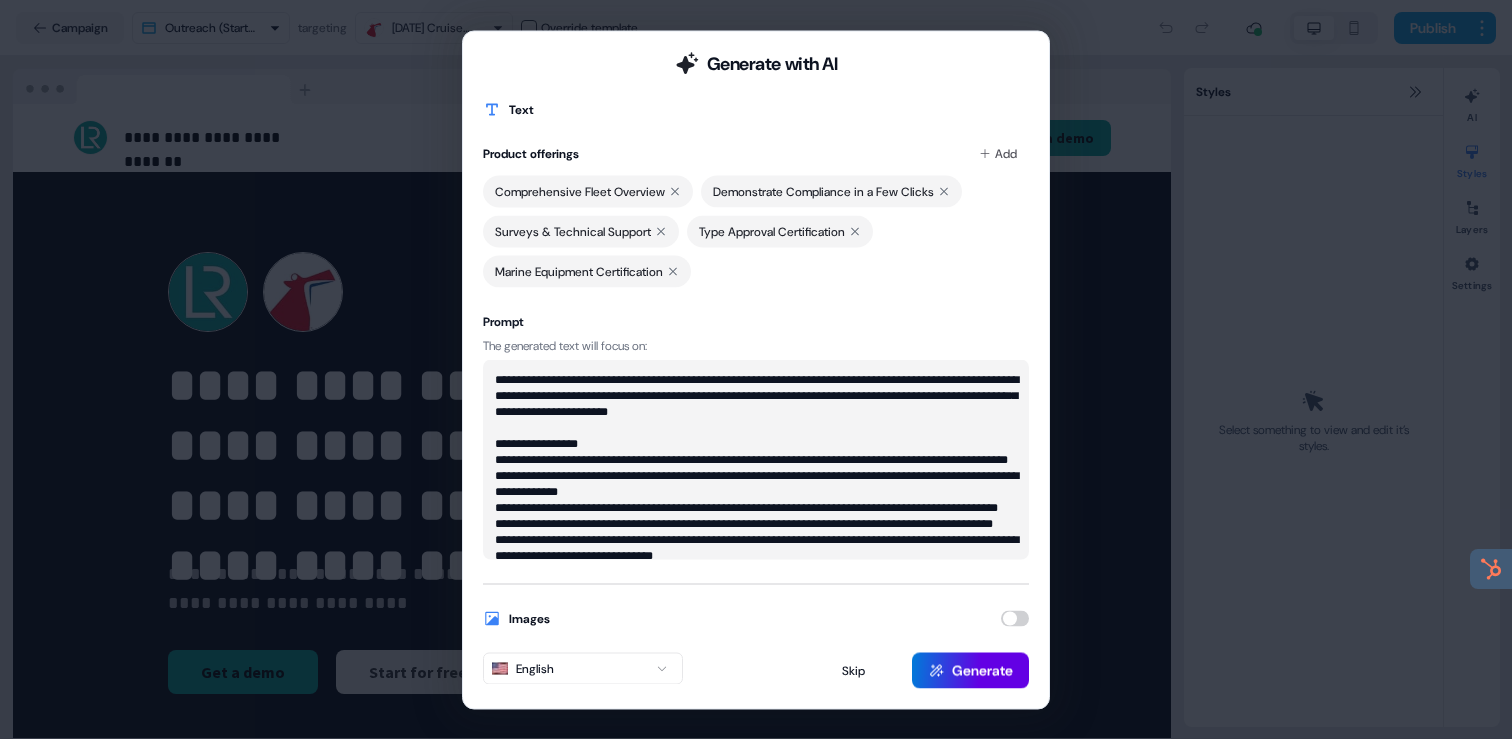 drag, startPoint x: 824, startPoint y: 426, endPoint x: 610, endPoint y: 344, distance: 229.17242 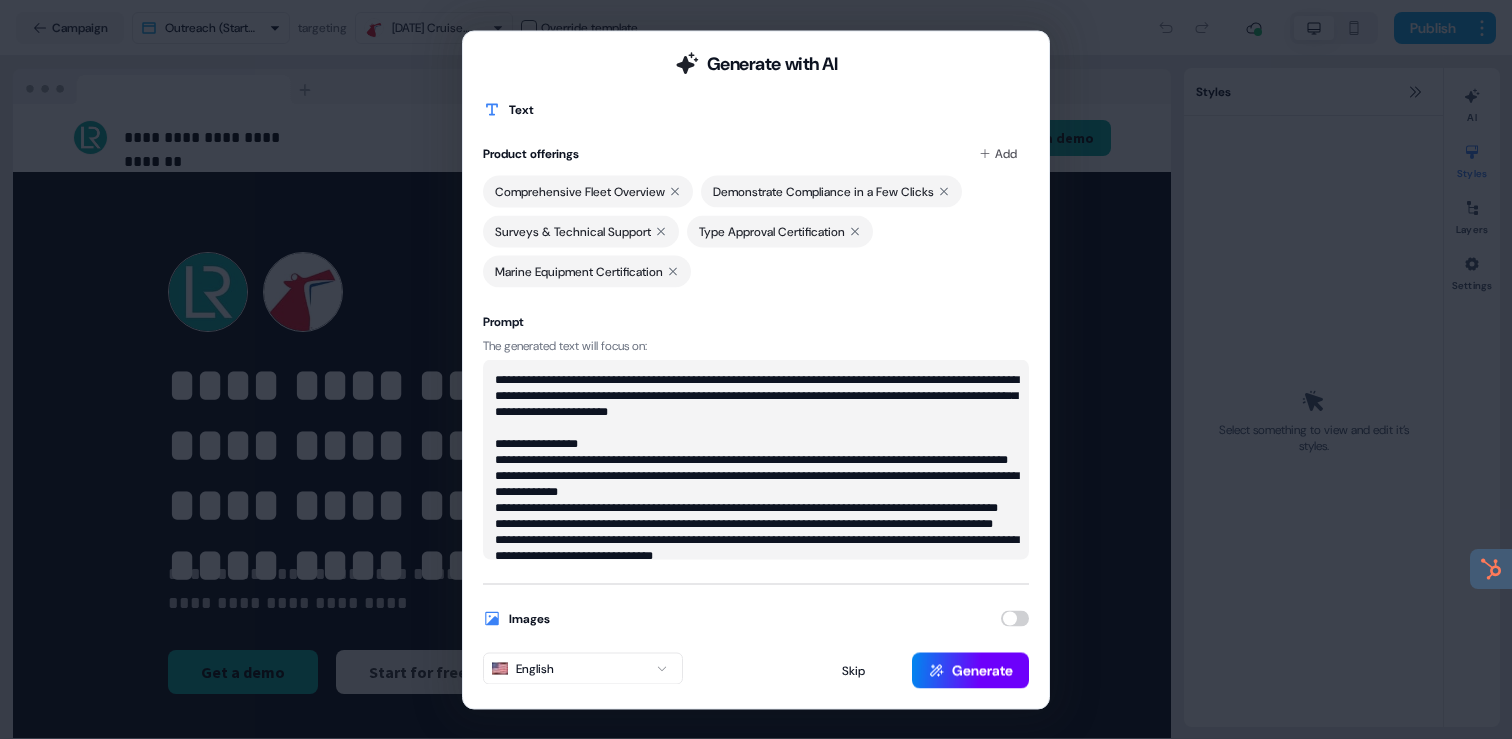 click on "Generate" at bounding box center (970, 670) 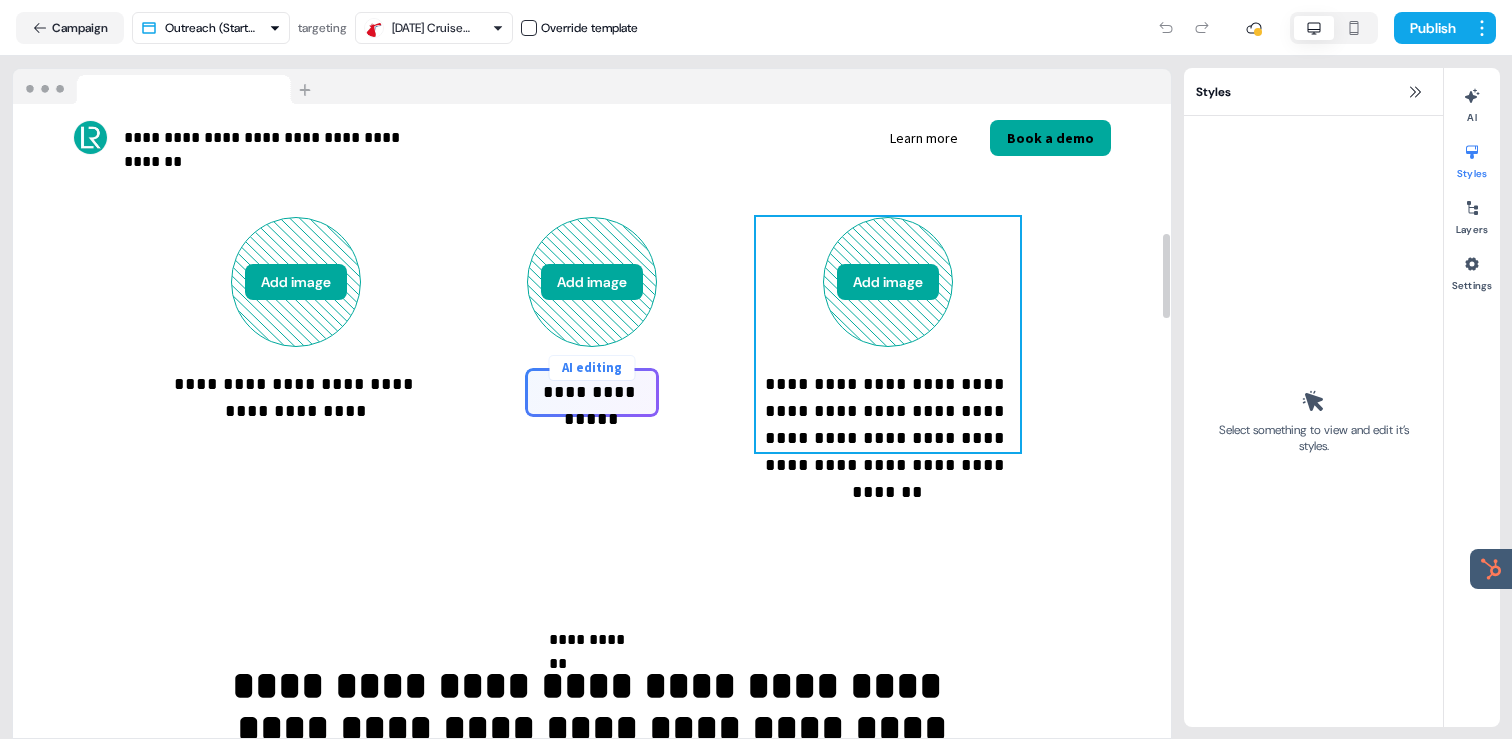 scroll, scrollTop: 1173, scrollLeft: 0, axis: vertical 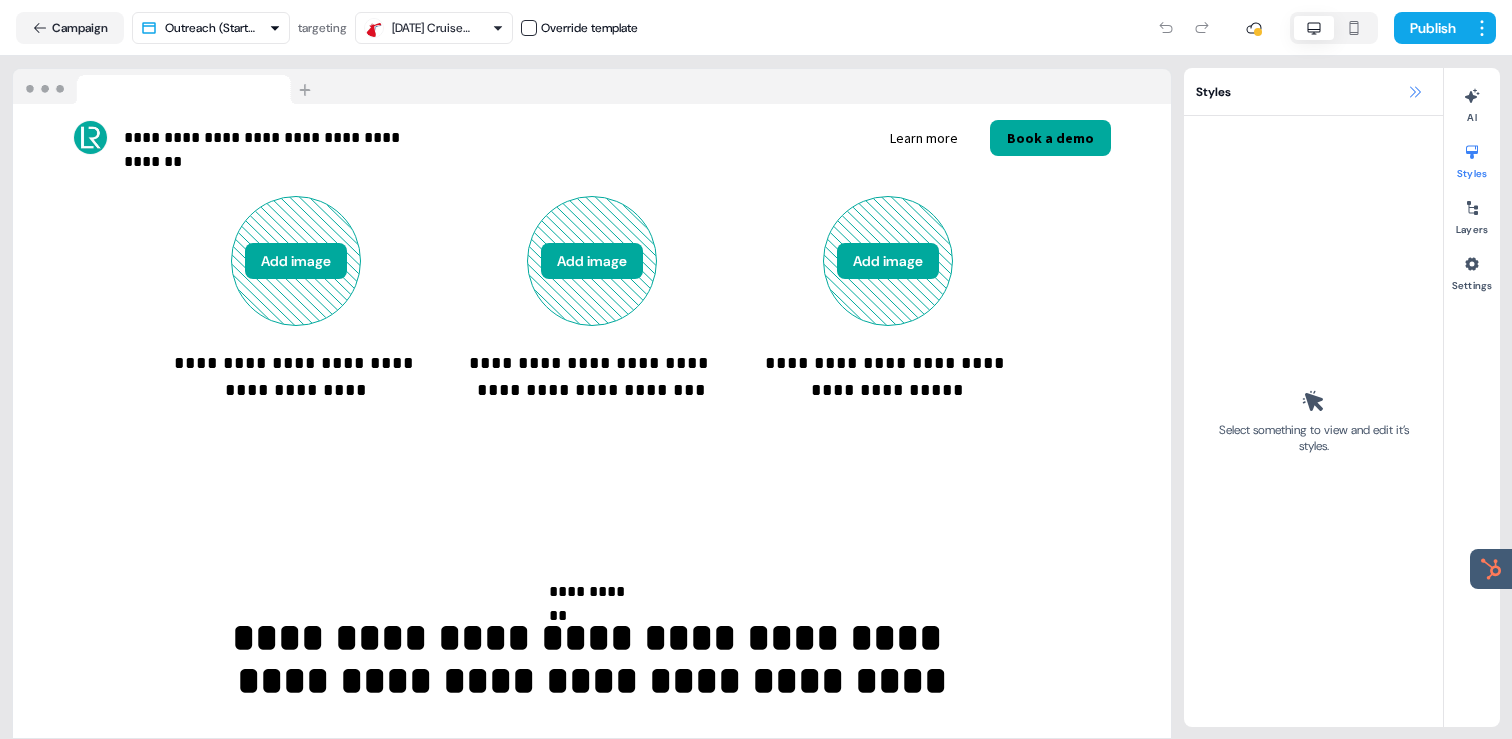 click at bounding box center (1415, 92) 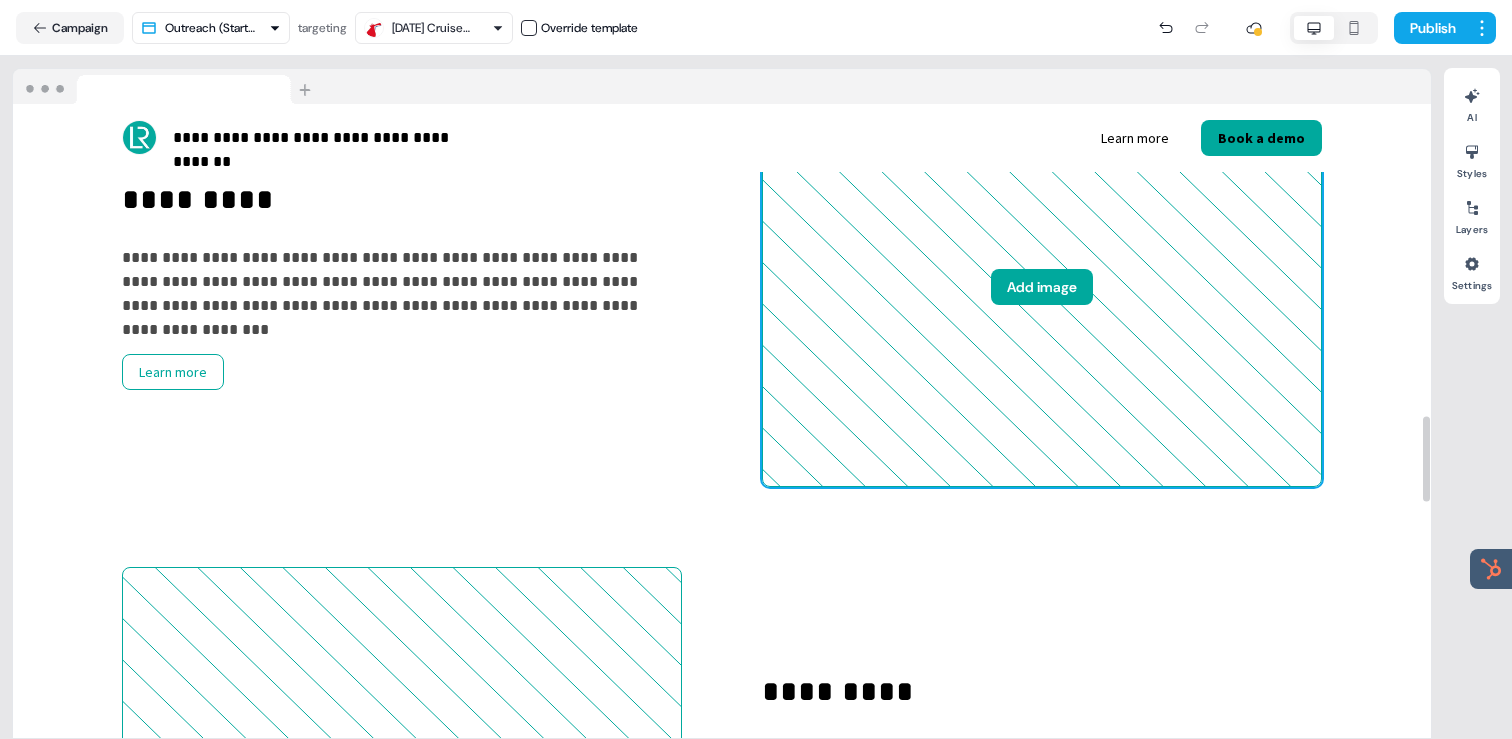 scroll, scrollTop: 2376, scrollLeft: 0, axis: vertical 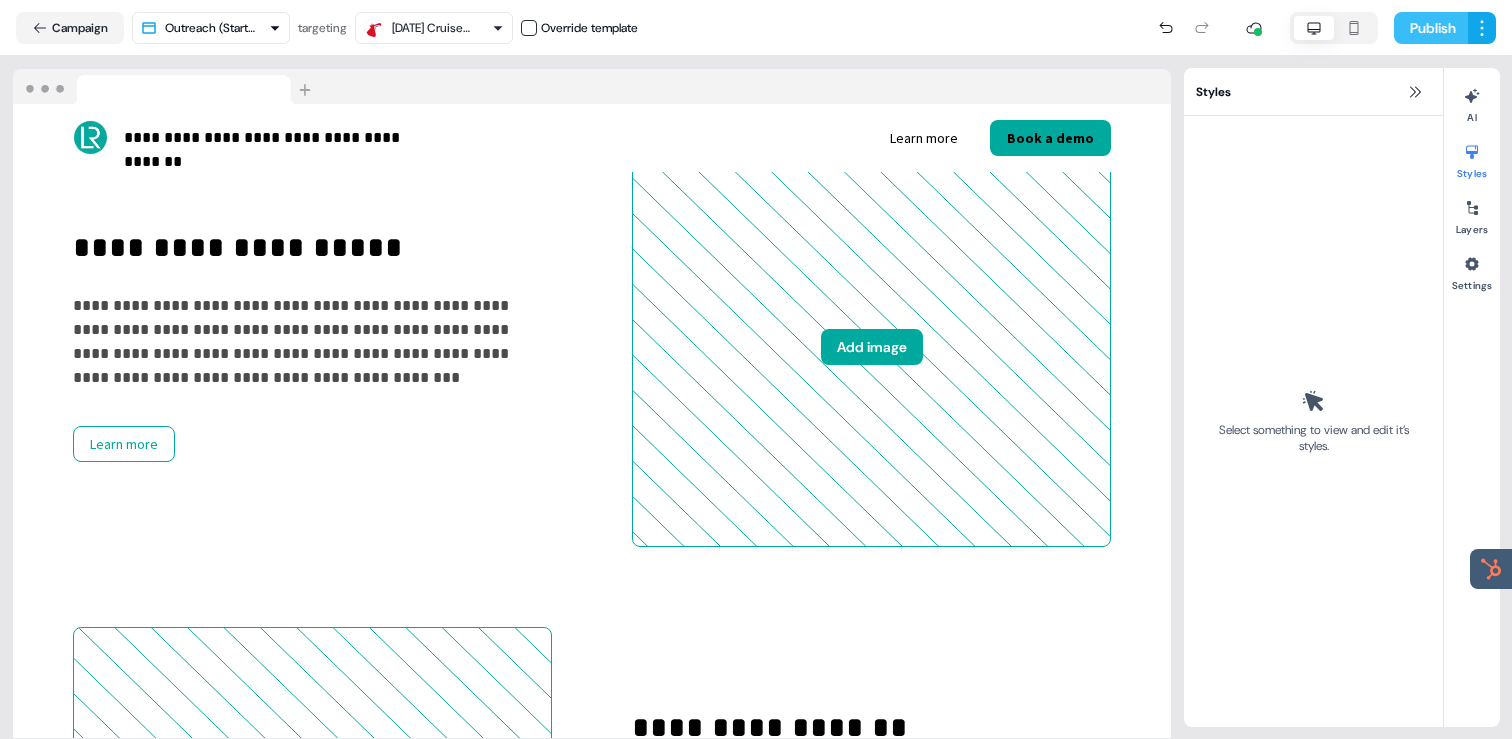 click on "Publish" at bounding box center (1431, 28) 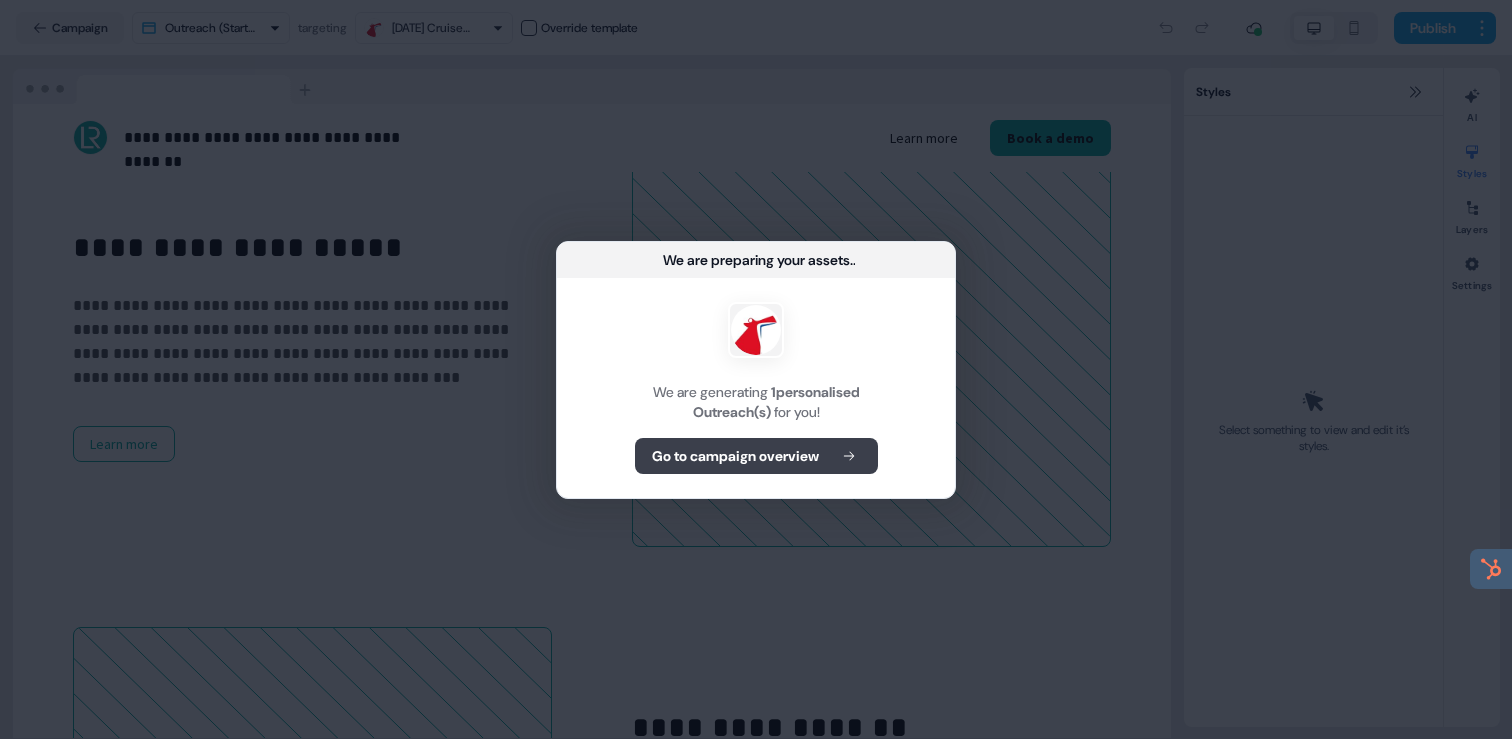 click on "Go to campaign overview" at bounding box center [735, 456] 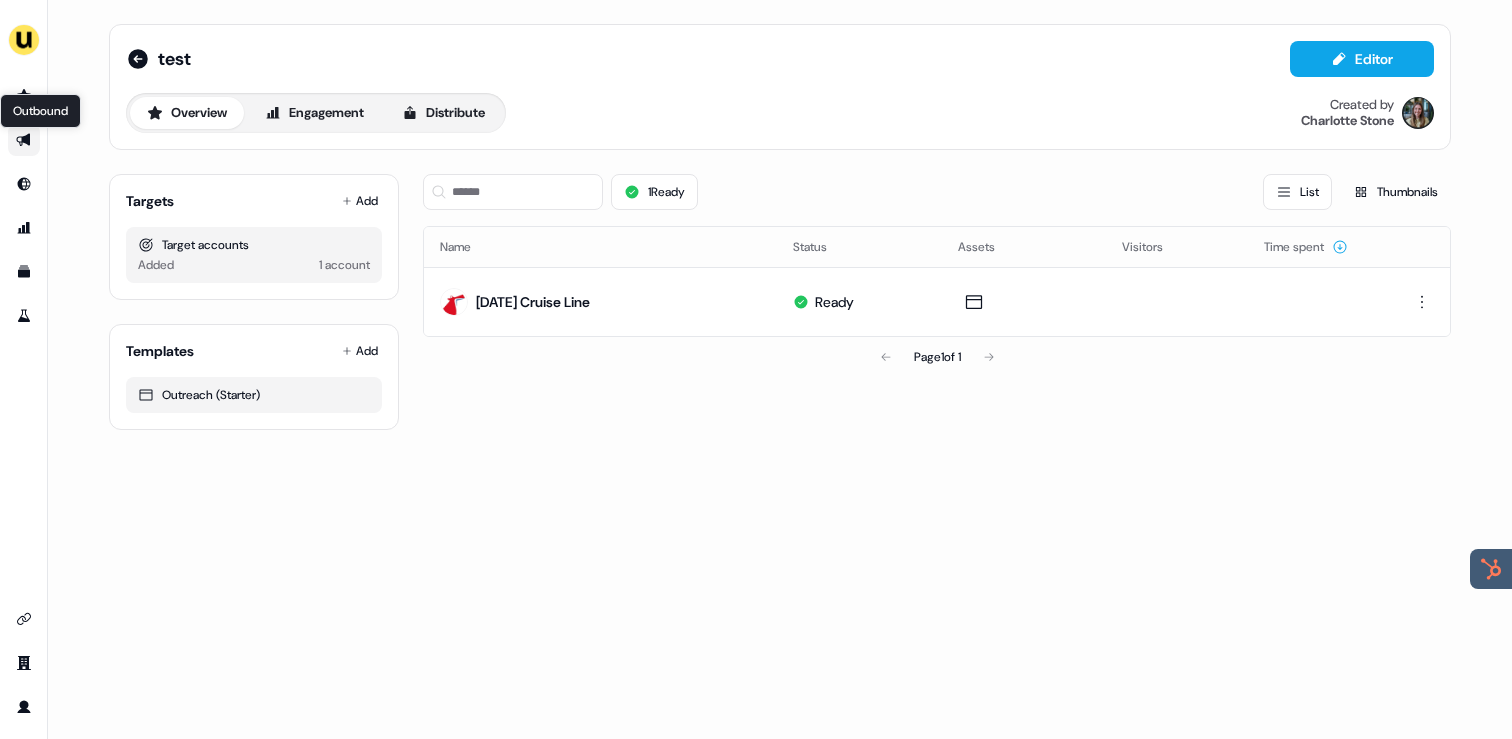 click 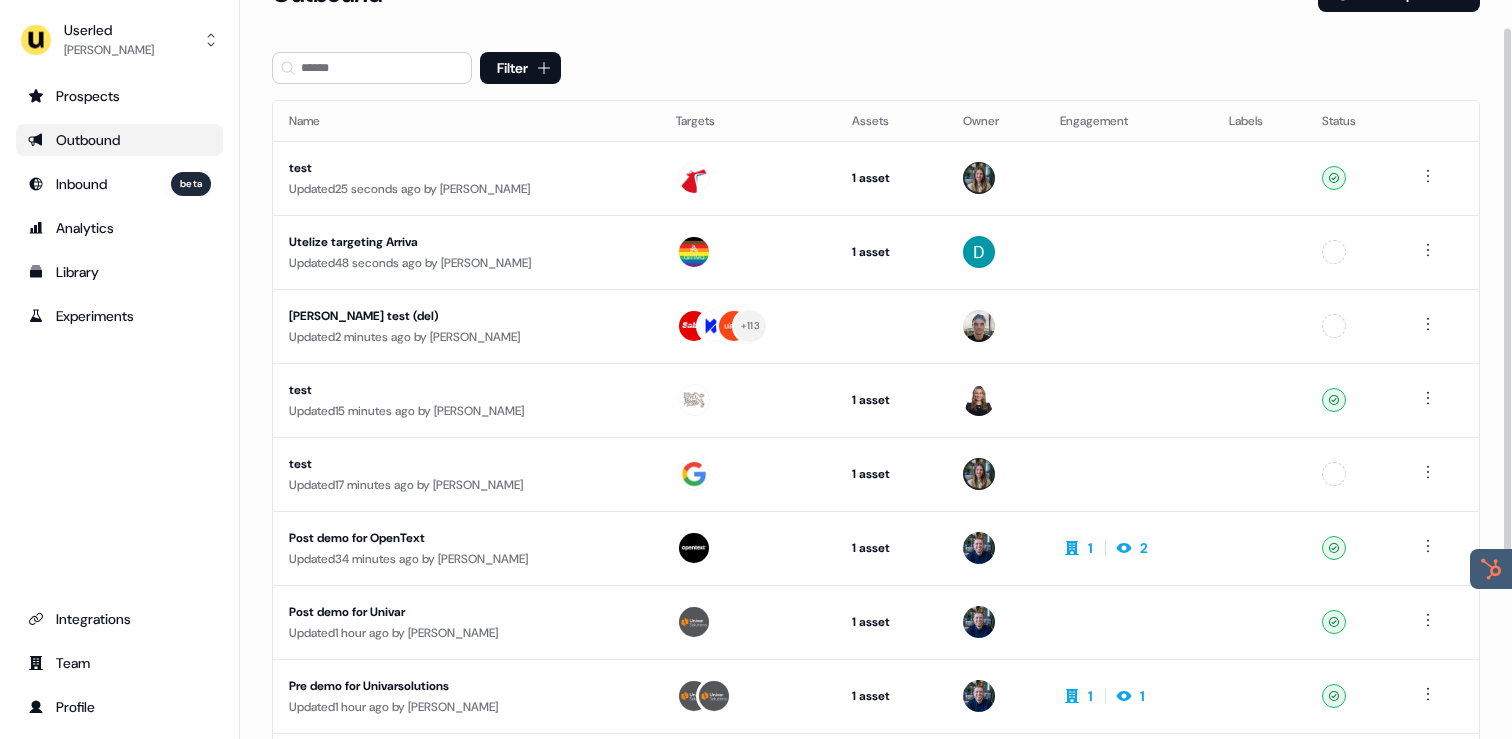 scroll, scrollTop: 0, scrollLeft: 0, axis: both 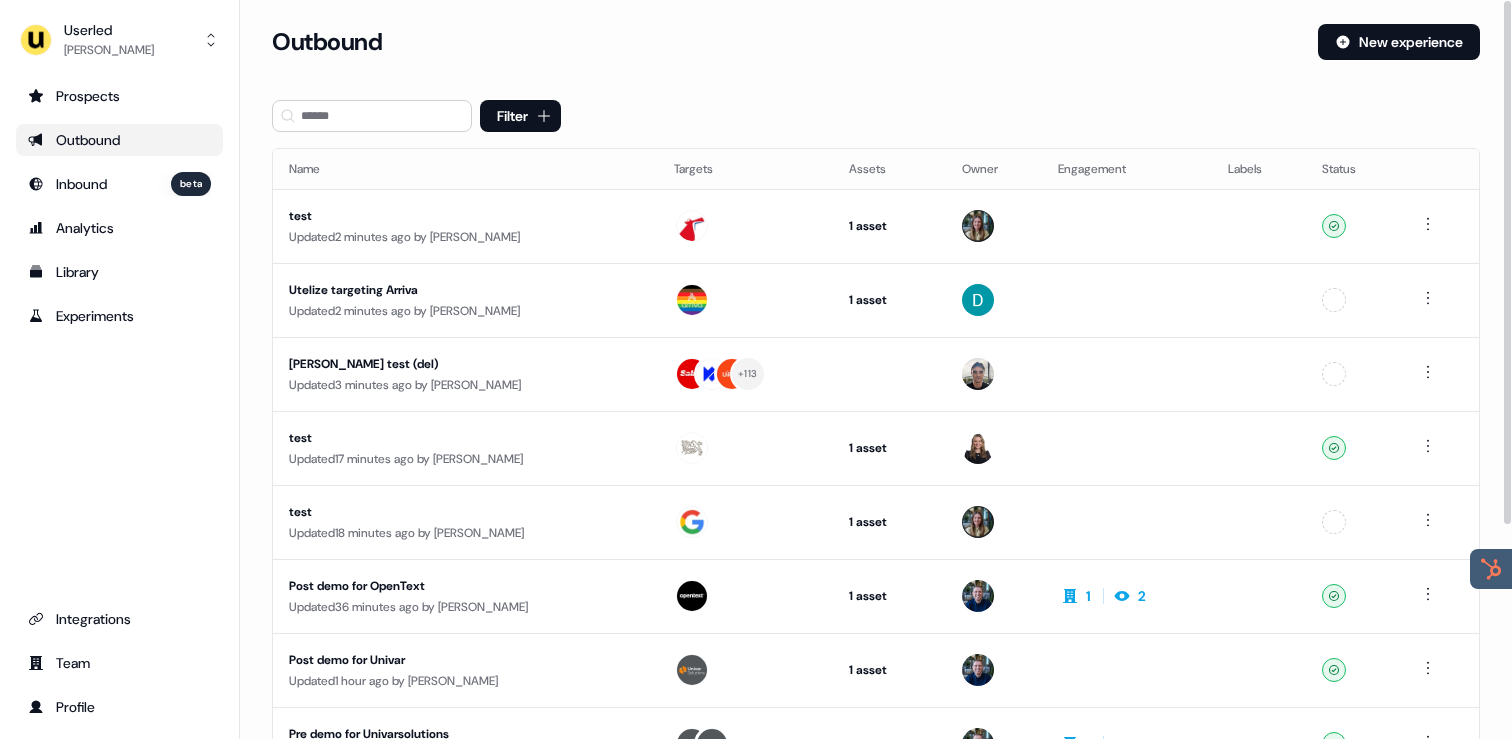 click at bounding box center [746, 226] 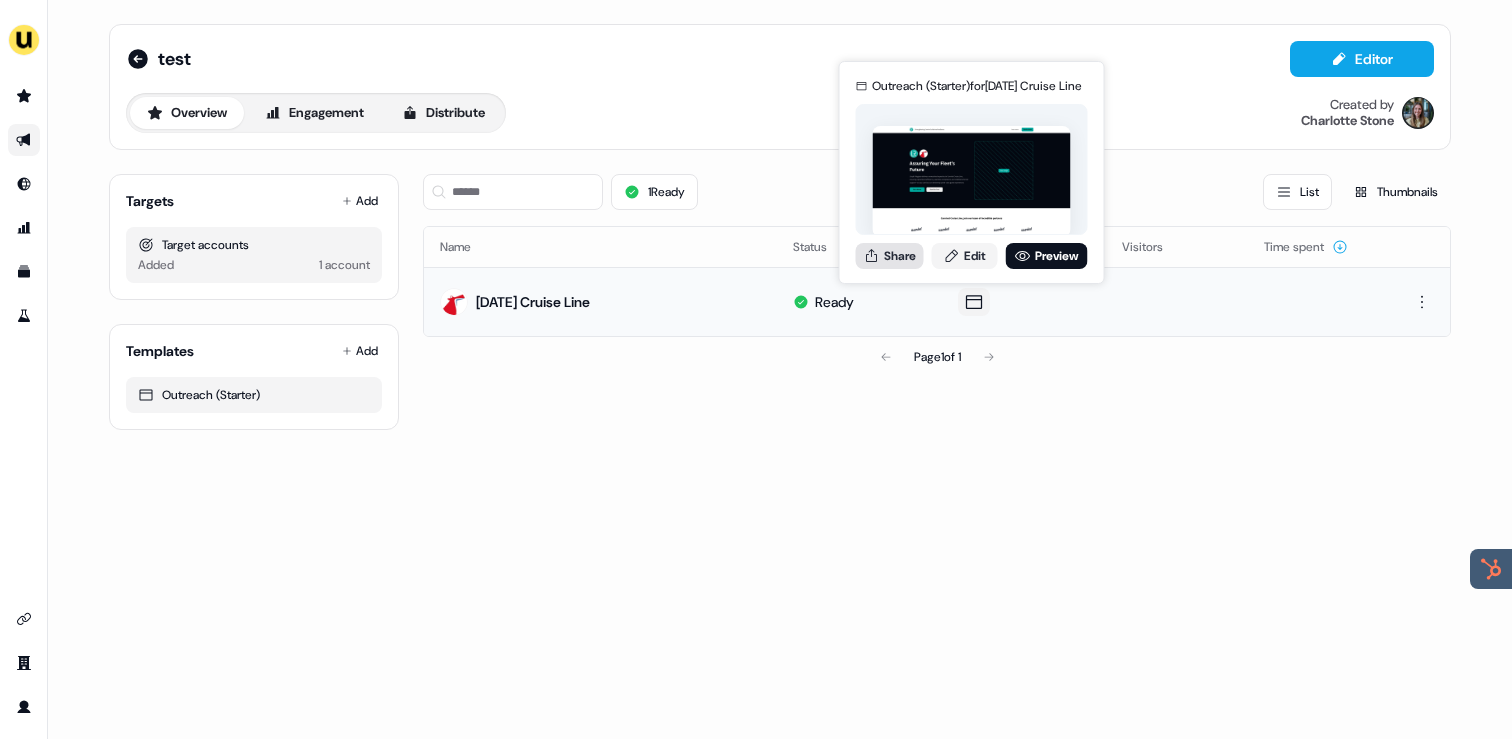 click on "Share" at bounding box center (890, 256) 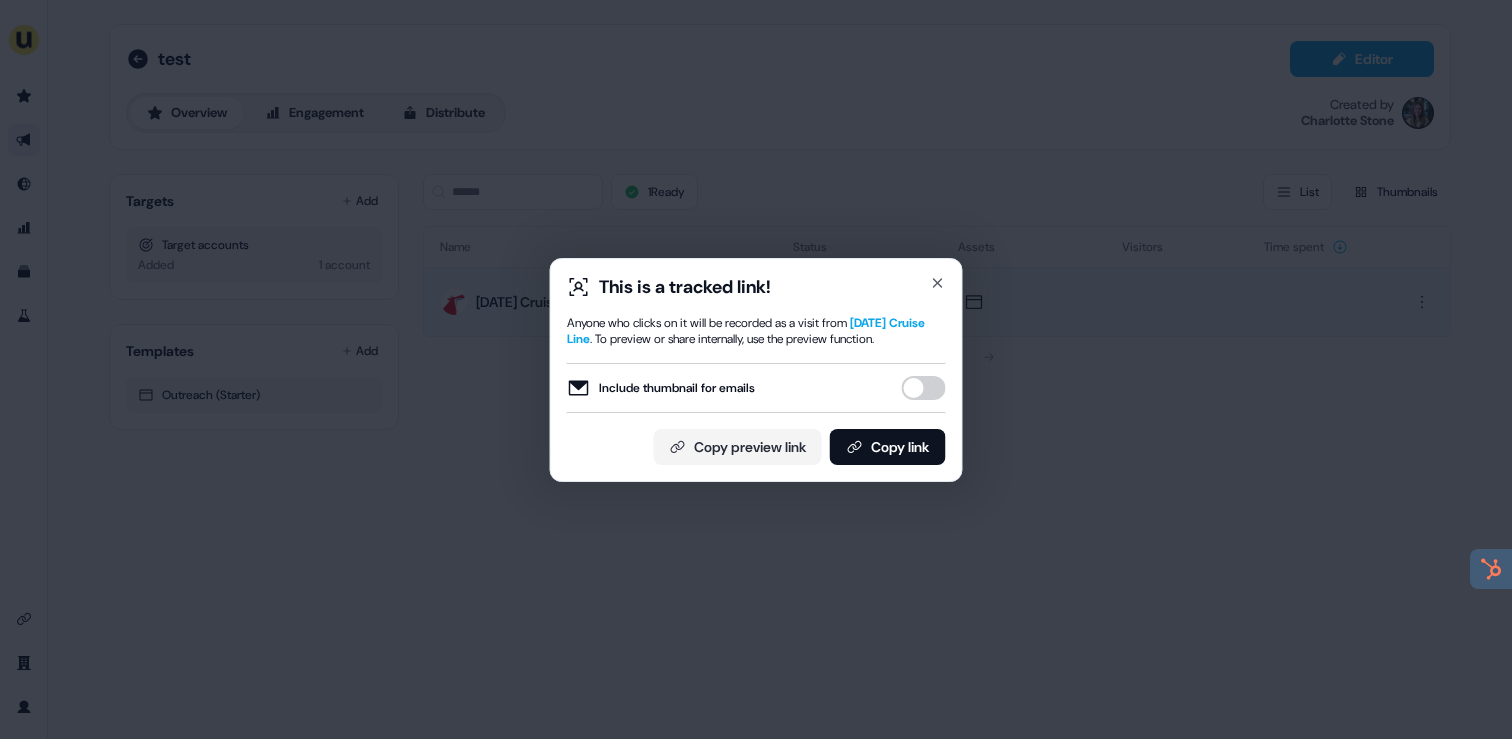 click on "Include thumbnail for emails" at bounding box center (924, 388) 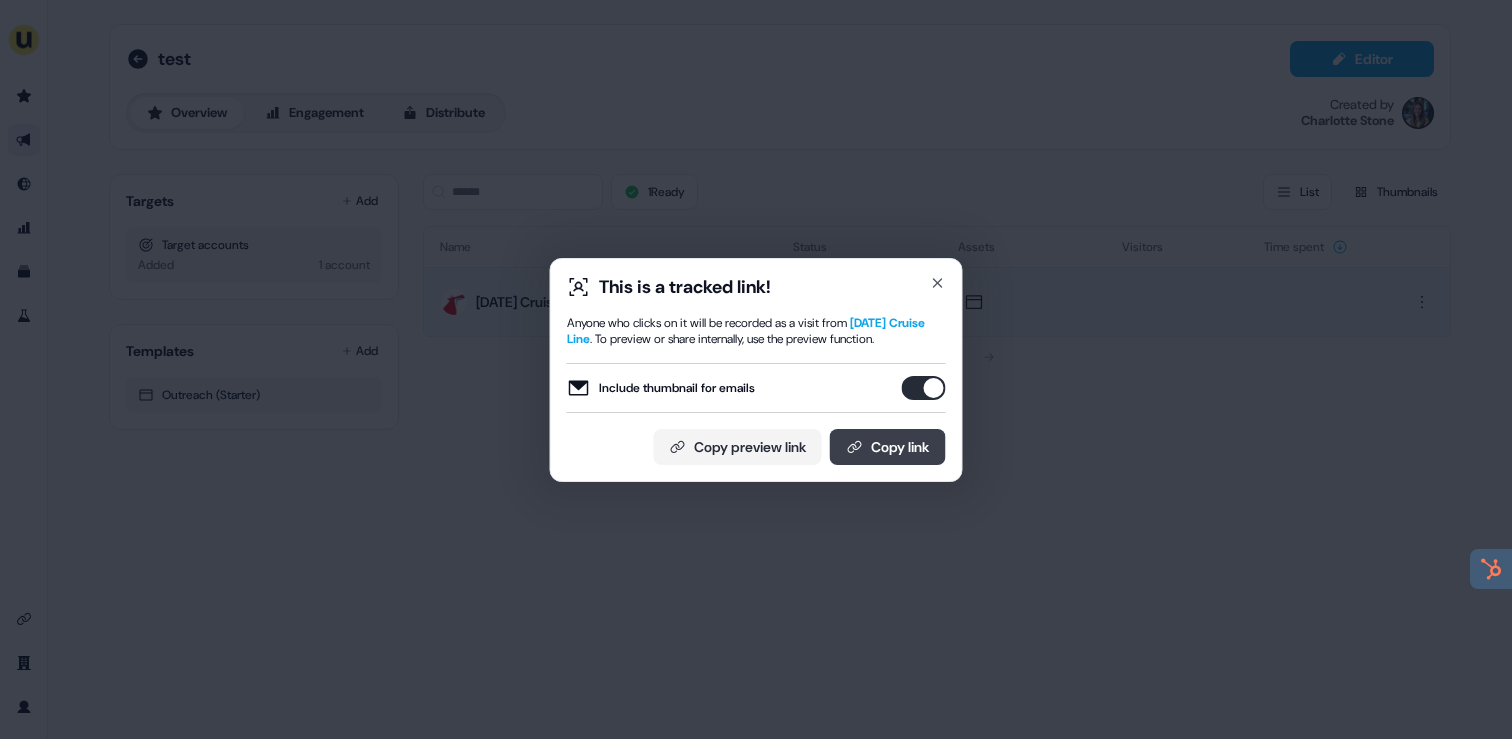 click on "Copy link" at bounding box center [888, 447] 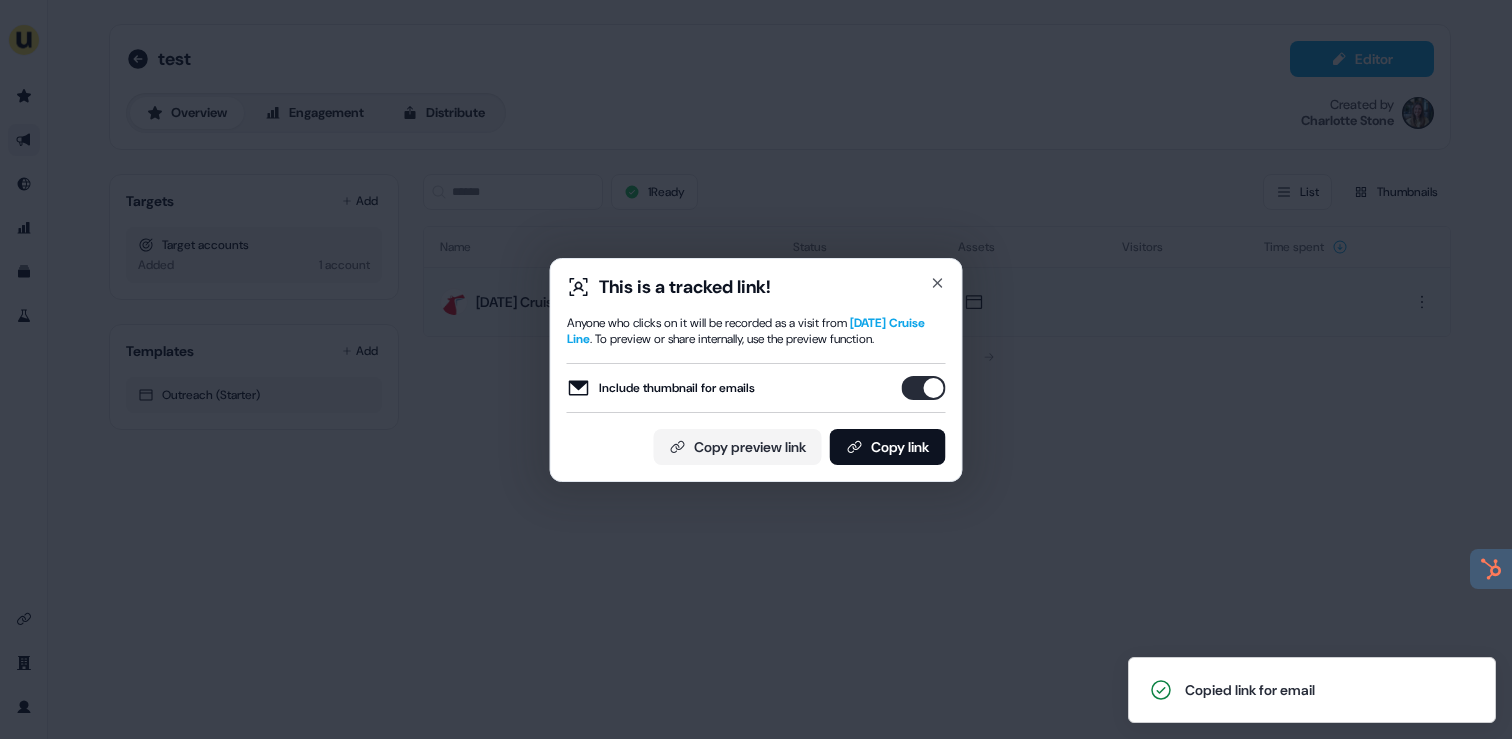 click on "This is a tracked link! Anyone who clicks on it will be recorded as a visit from   Carnival Cruise Line . To preview or share internally, use the preview function. Include thumbnail for emails Copy preview link Copy link Close" at bounding box center [756, 369] 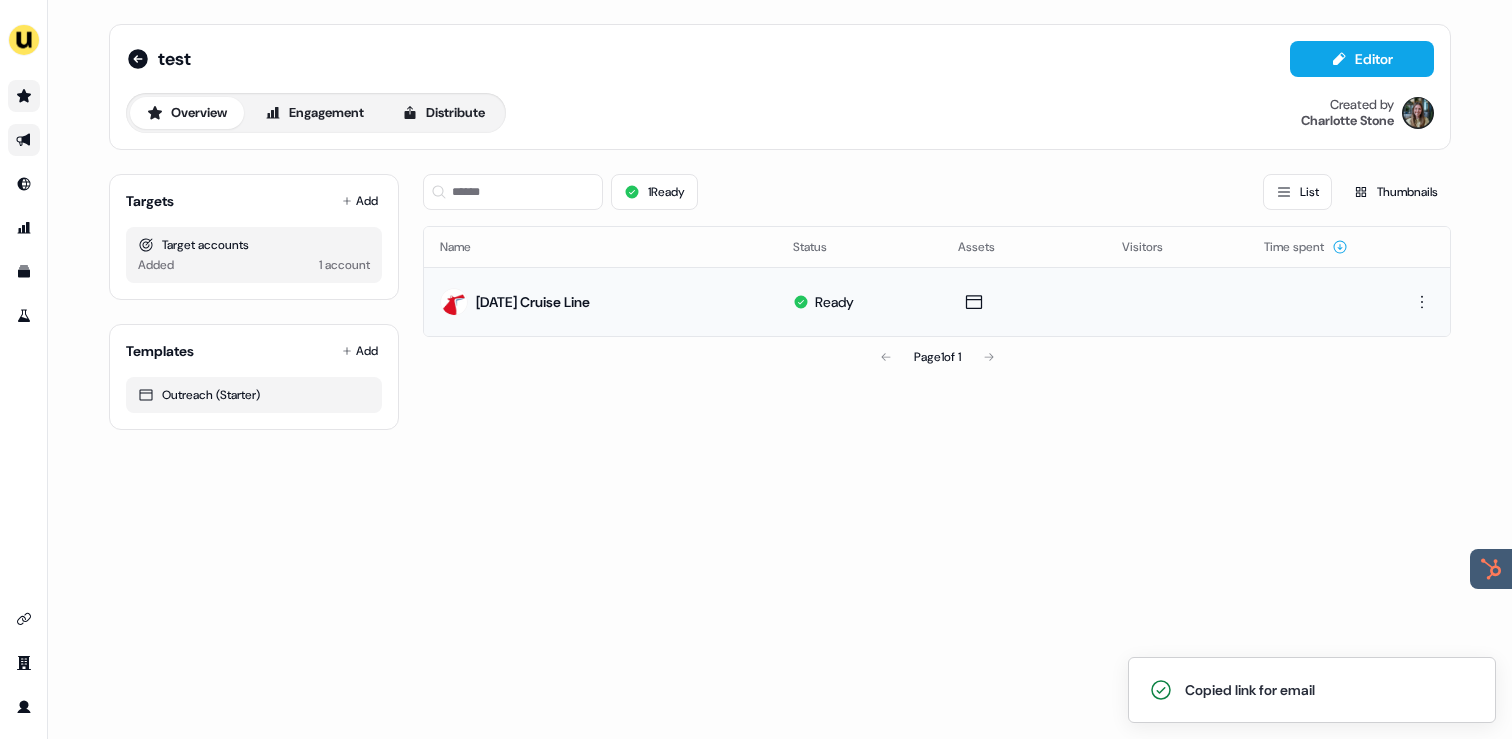 click at bounding box center [24, 96] 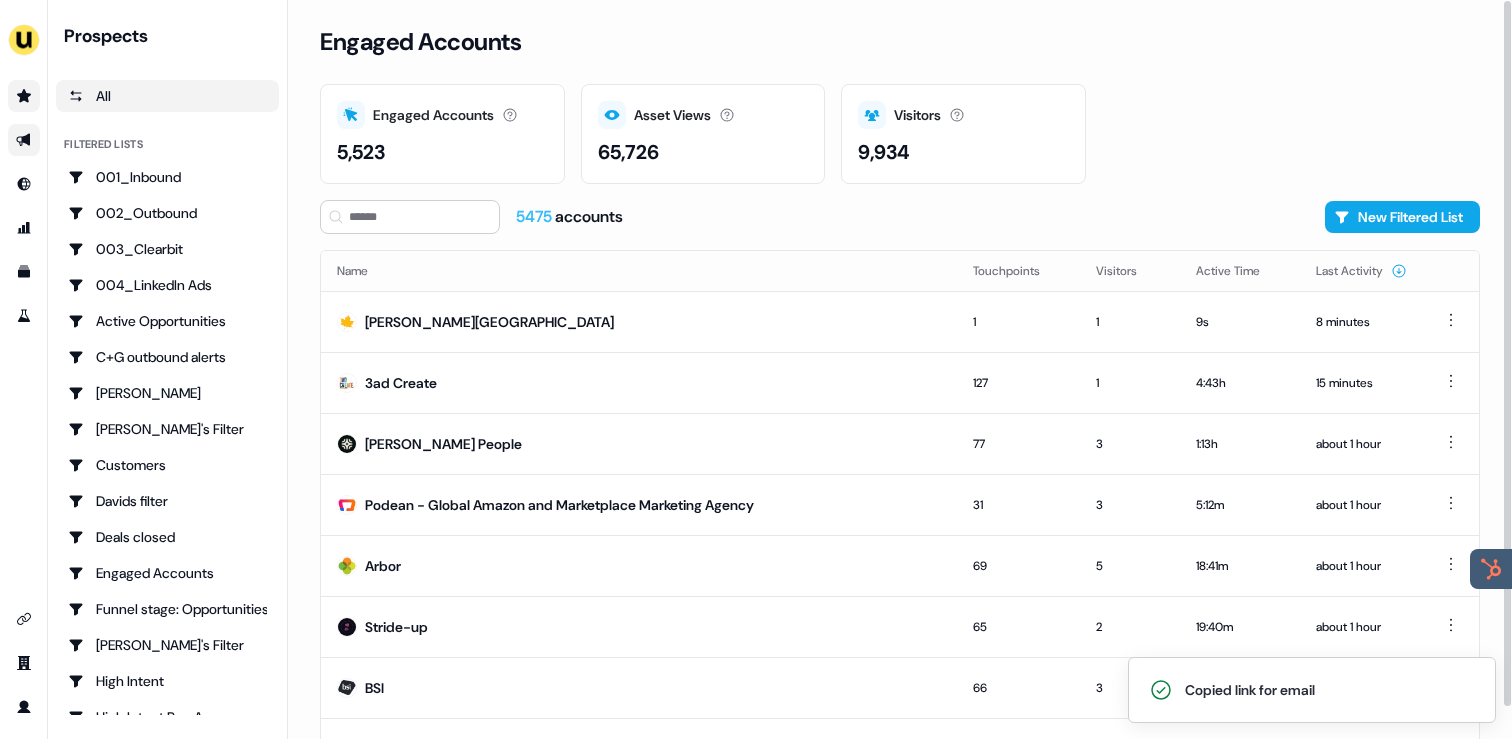 scroll, scrollTop: 96, scrollLeft: 0, axis: vertical 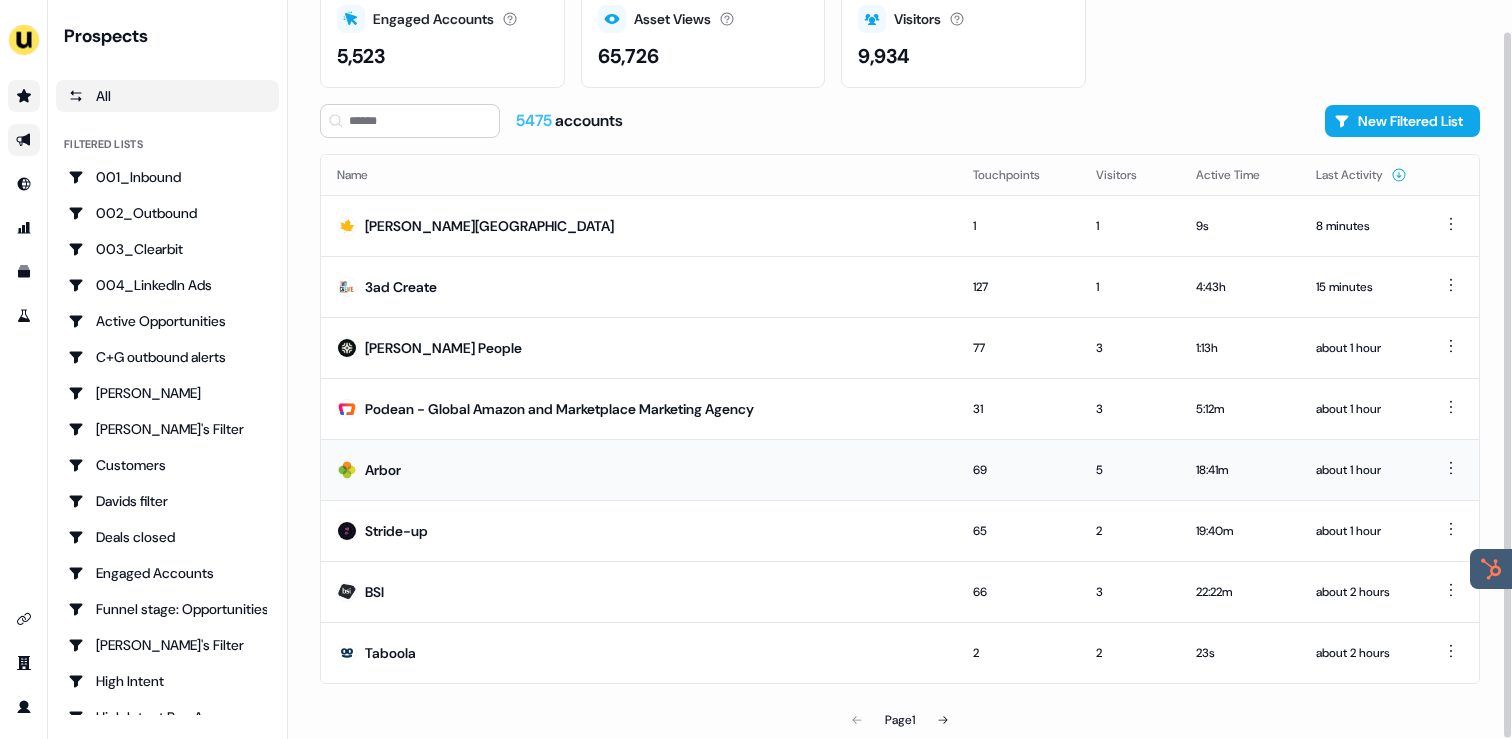 click on "Arbor" at bounding box center (639, 469) 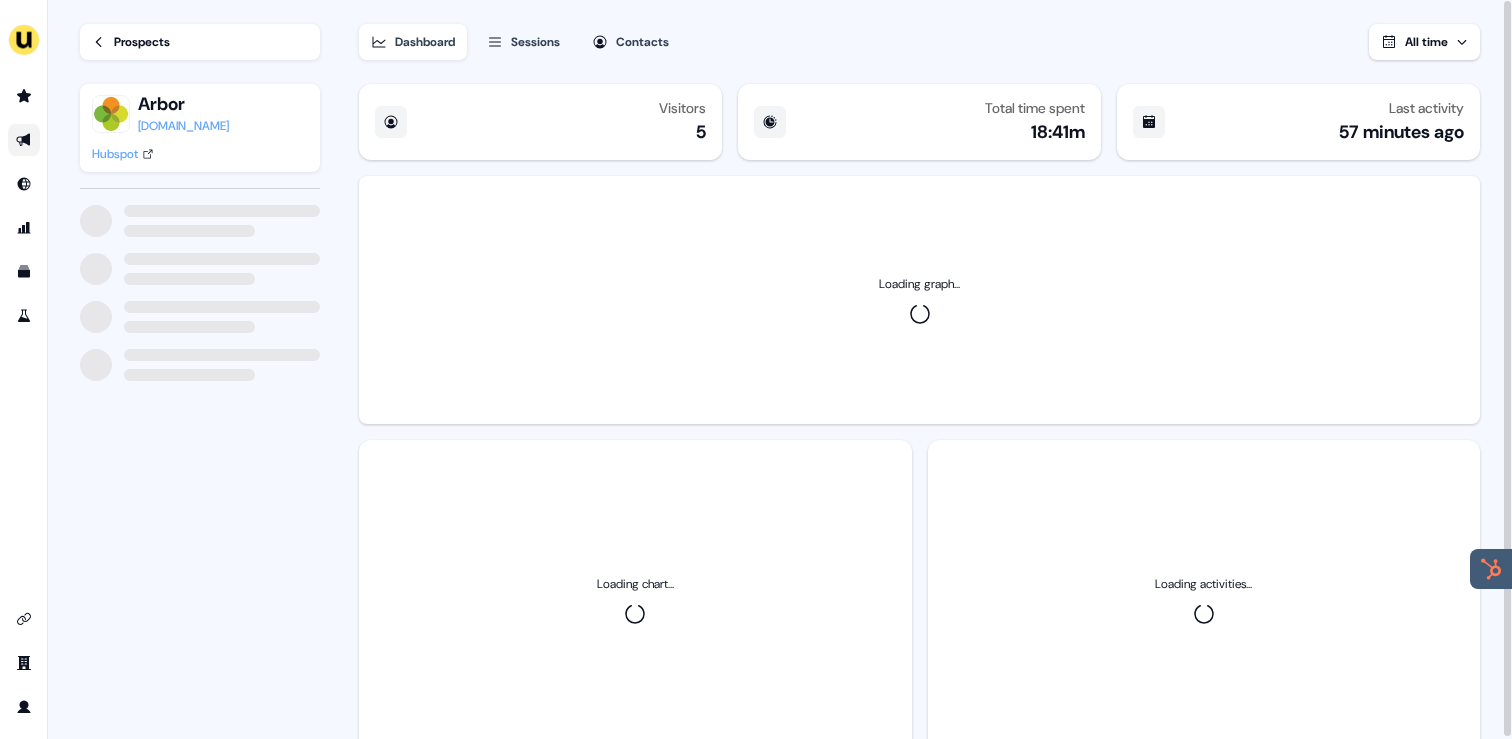 click on "Sessions" at bounding box center [535, 42] 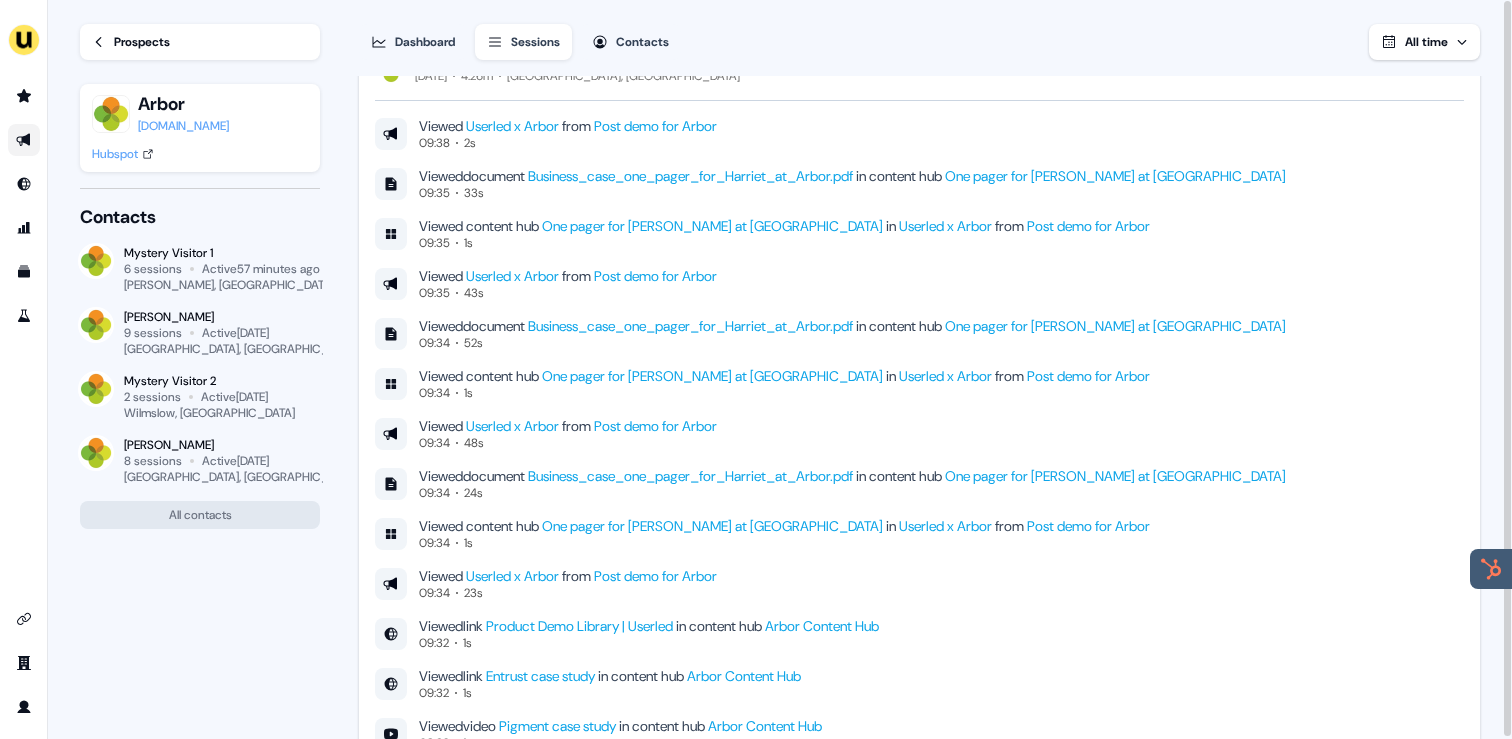 scroll, scrollTop: 1257, scrollLeft: 0, axis: vertical 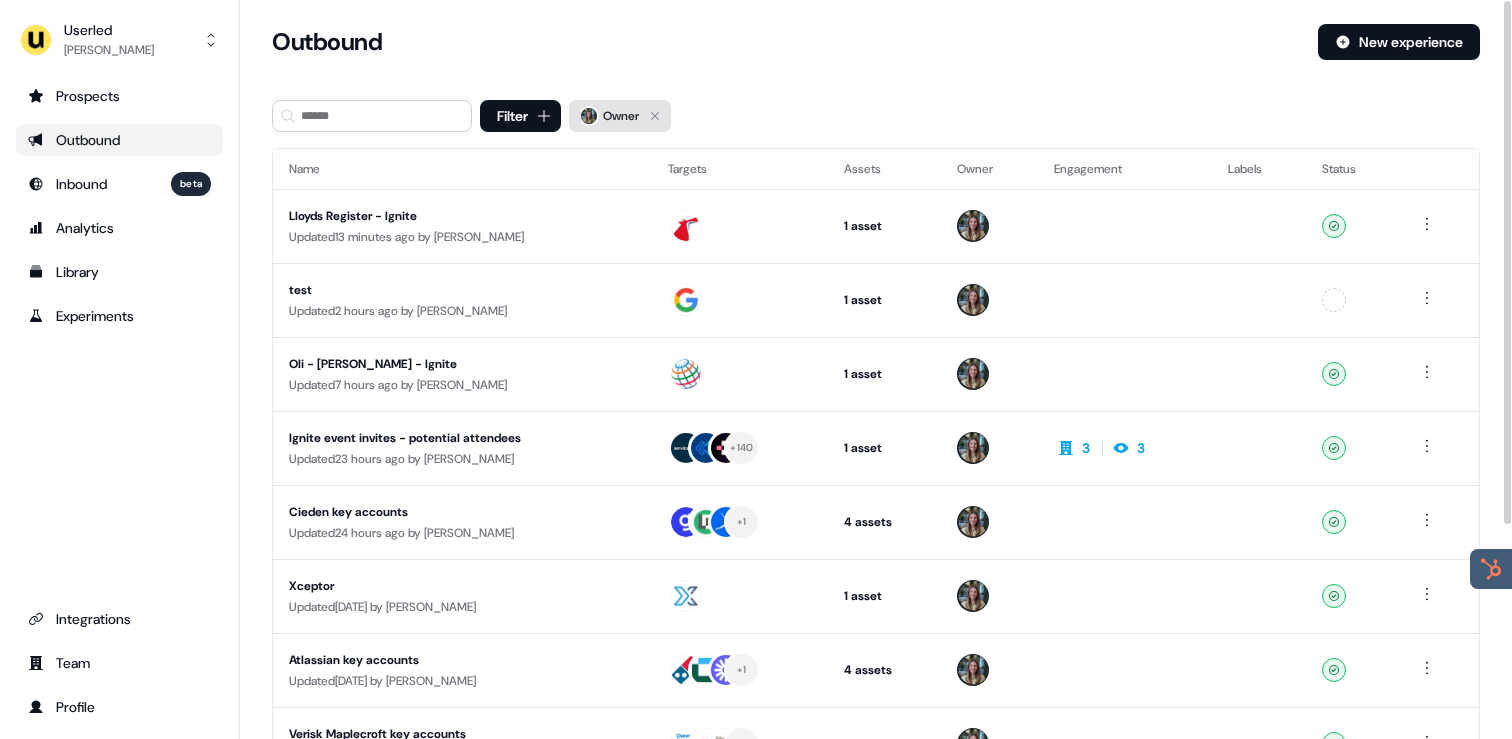 click 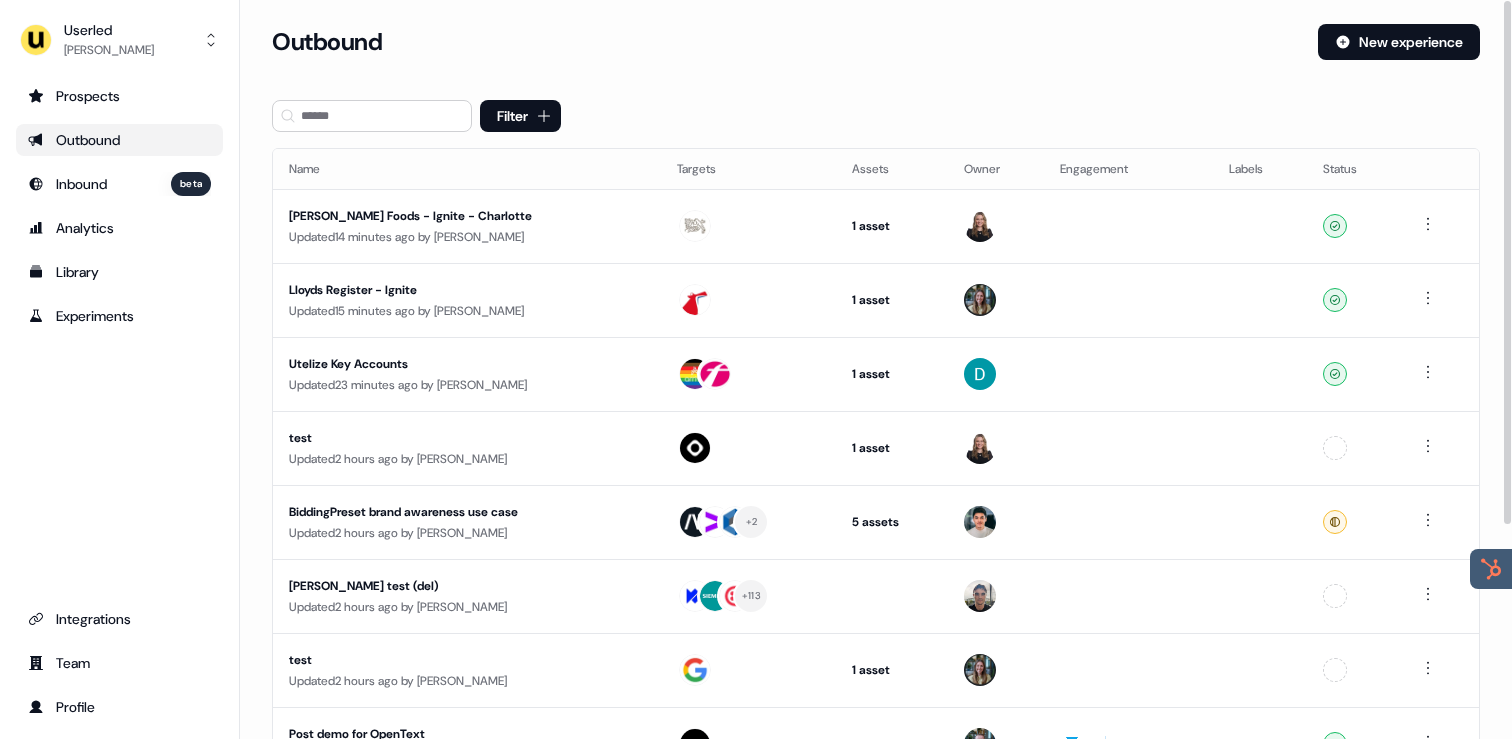 click on "Loading... Outbound New experience Filter Name Targets Assets Owner Engagement Labels Status [PERSON_NAME] Foods - Ignite - [PERSON_NAME] Updated  14 minutes ago   by   [PERSON_NAME] 1   asset Outreach (Starter) Ready Lloyds Register - Ignite Updated  15 minutes ago   by   [PERSON_NAME] 1   asset Outreach (Starter) Ready Utelize Key Accounts Updated  23 minutes ago   by   [PERSON_NAME] 1   asset Outreach (Starter) Ready test Updated  2 hours ago   by   [PERSON_NAME] 1   asset Outreach (Starter) Unconfigured BiddingPreset brand awareness use case Updated  2 hours ago   by   [PERSON_NAME] + 2 5   assets Outreach (Starter), LinkedIn Square, LinkedIn Square, LinkedIn Square, LinkedIn Square Ready [PERSON_NAME] test (del) Updated  2 hours ago   by   [PERSON_NAME] + 113 Unconfigured test Updated  2 hours ago   by   [PERSON_NAME] 1   asset Outreach (Starter) Unconfigured Post demo for OpenText Updated  3 hours ago   by   [PERSON_NAME] 1   asset Post-demo follow-up 1 2 Ready Post demo for Univar Updated" at bounding box center [876, 533] 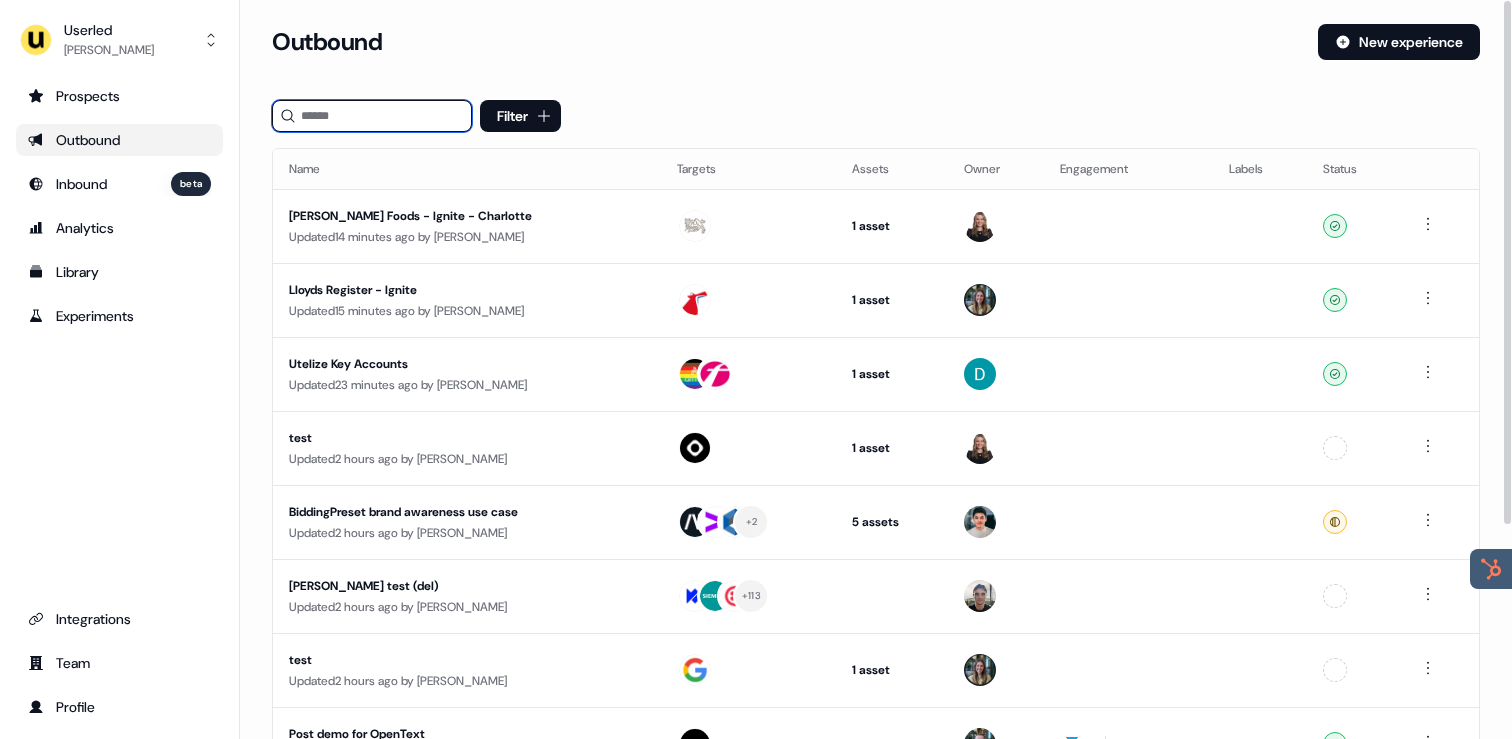 click at bounding box center (372, 116) 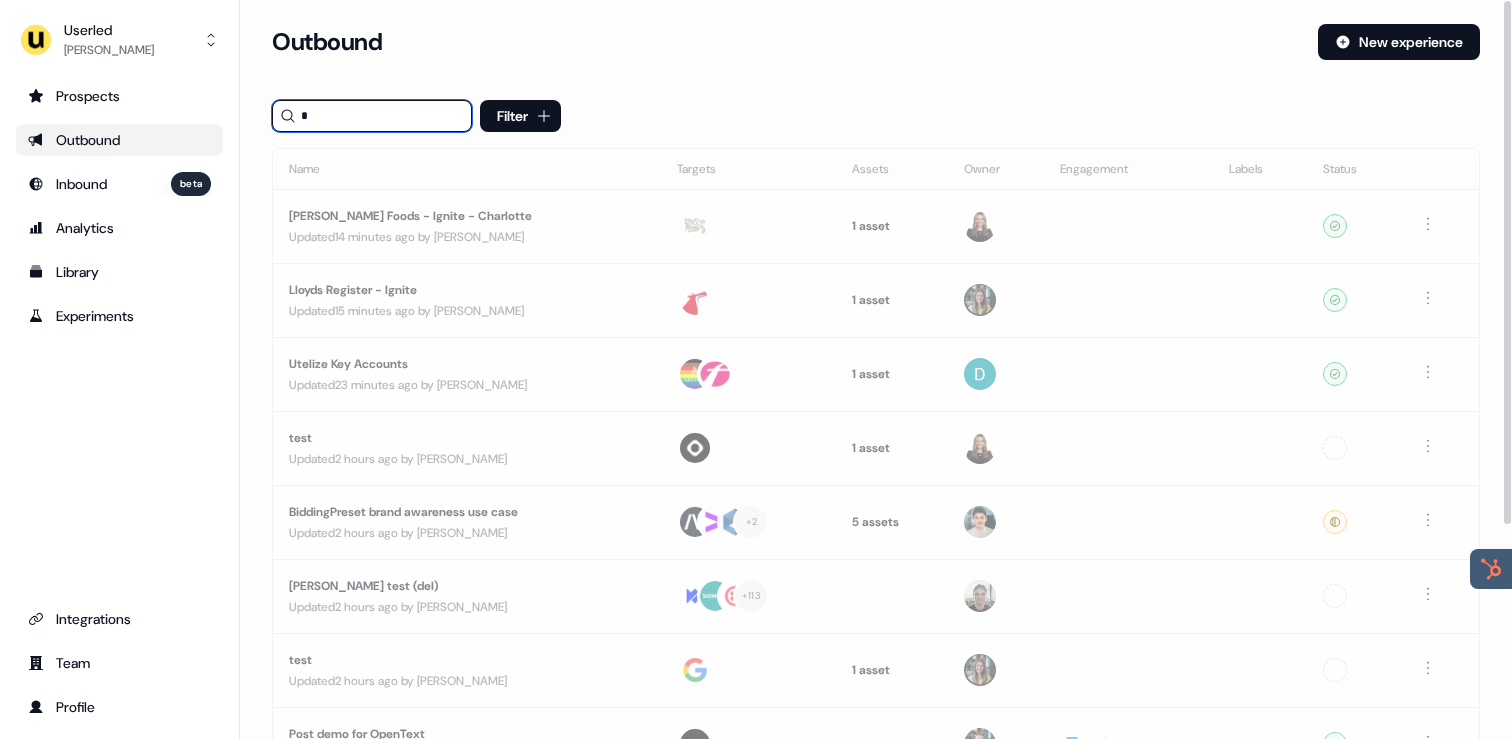 type 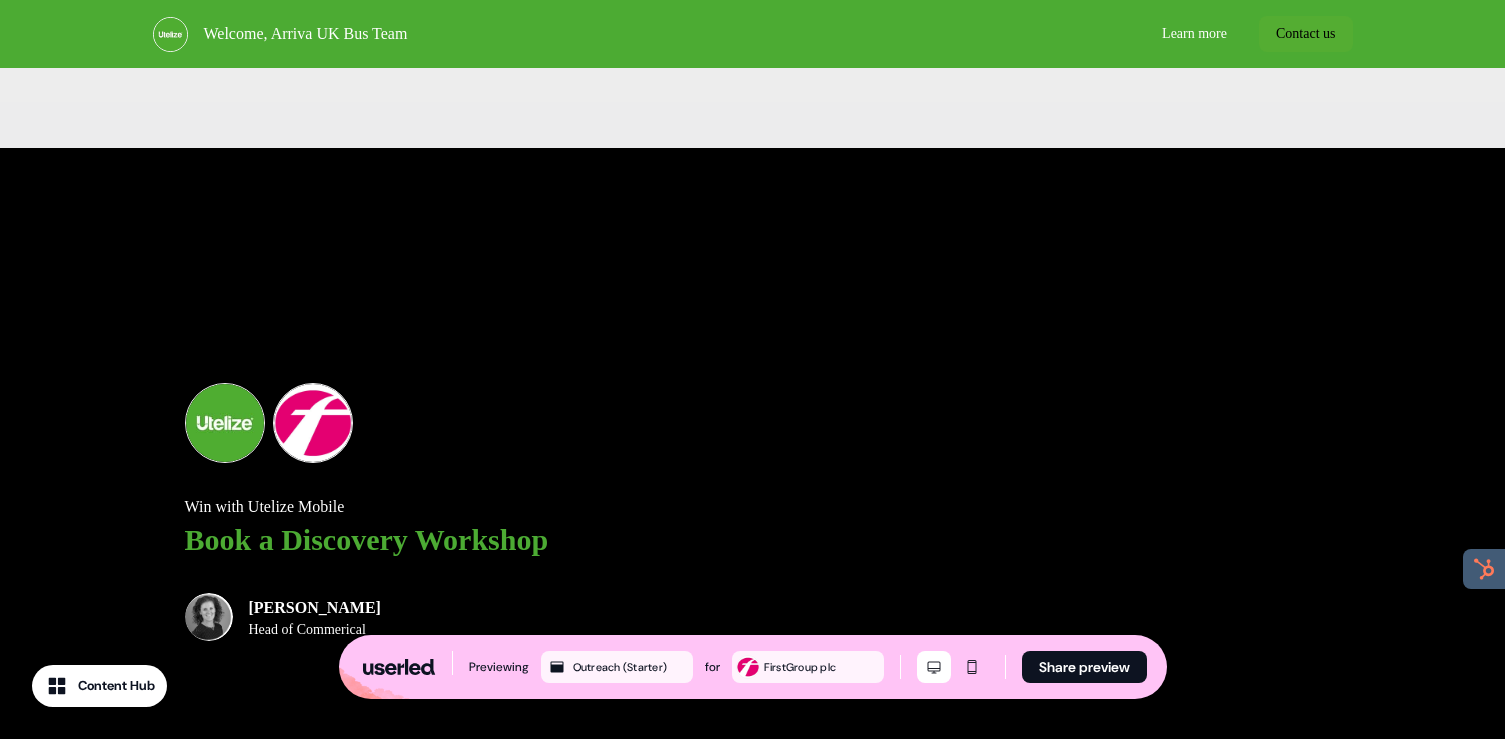 scroll, scrollTop: 4170, scrollLeft: 0, axis: vertical 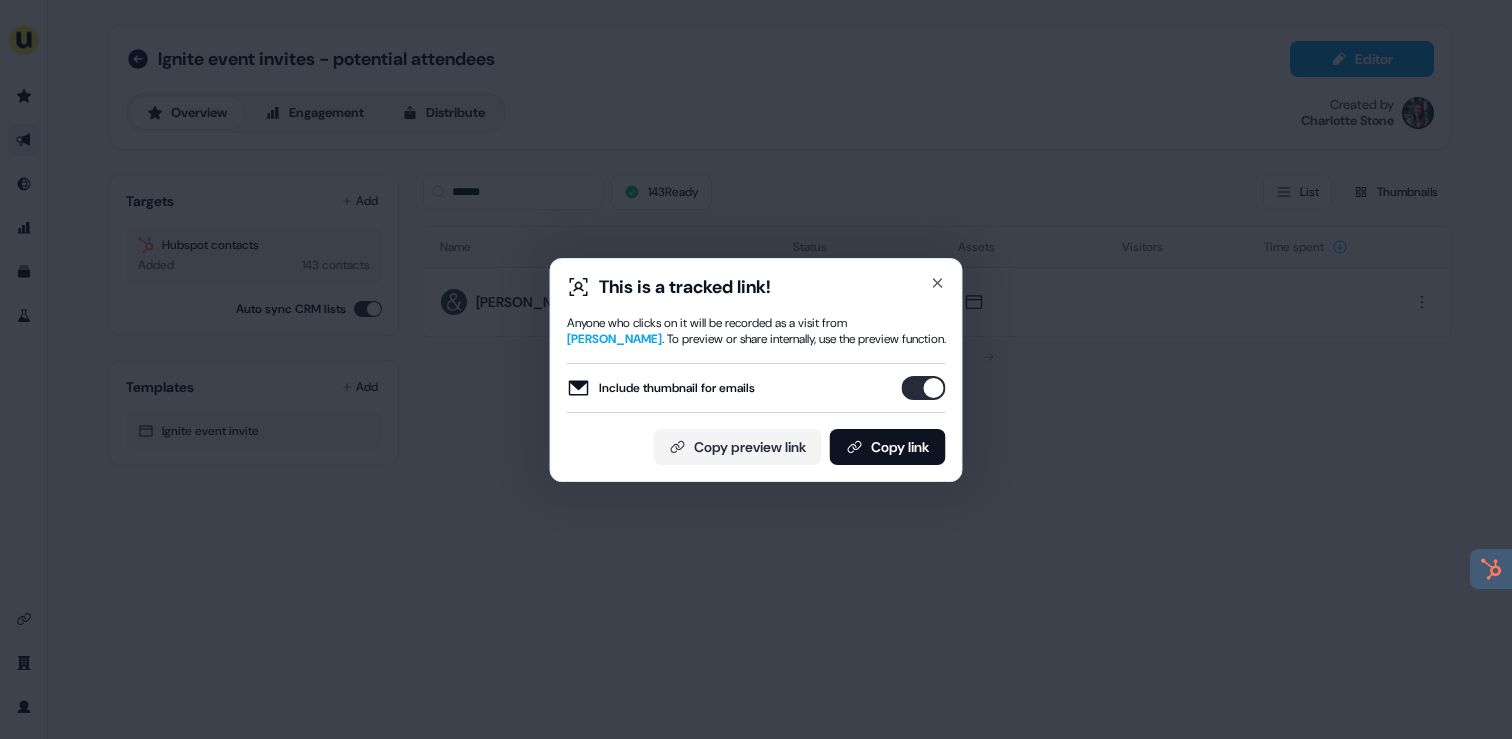 click on "This is a tracked link! Anyone who clicks on it will be recorded as a visit from   Sophie Bowkett . To preview or share internally, use the preview function. Include thumbnail for emails Copy preview link Copy link Close" at bounding box center (756, 369) 